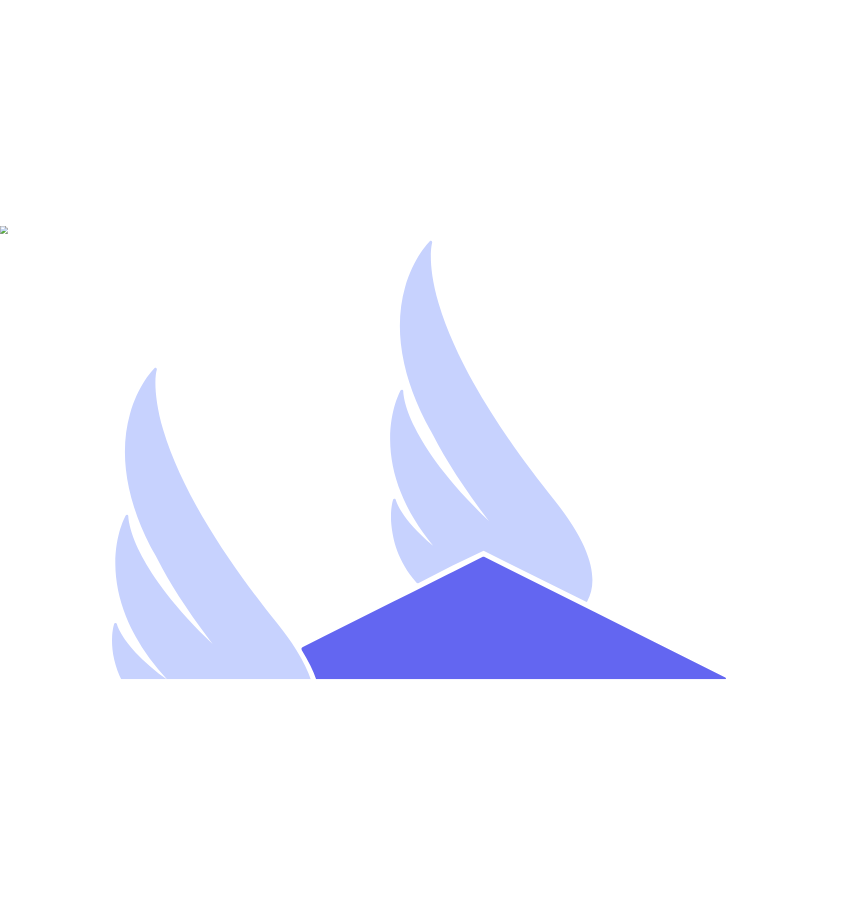 scroll, scrollTop: 0, scrollLeft: 0, axis: both 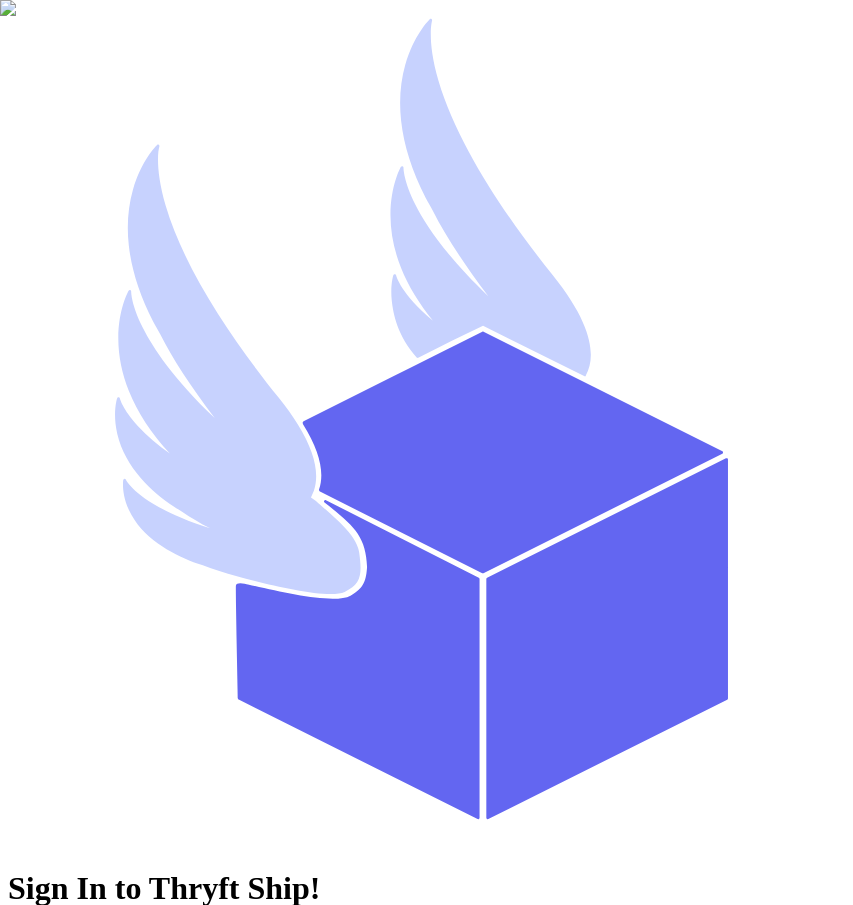 click on "Email Address *" at bounding box center [96, 991] 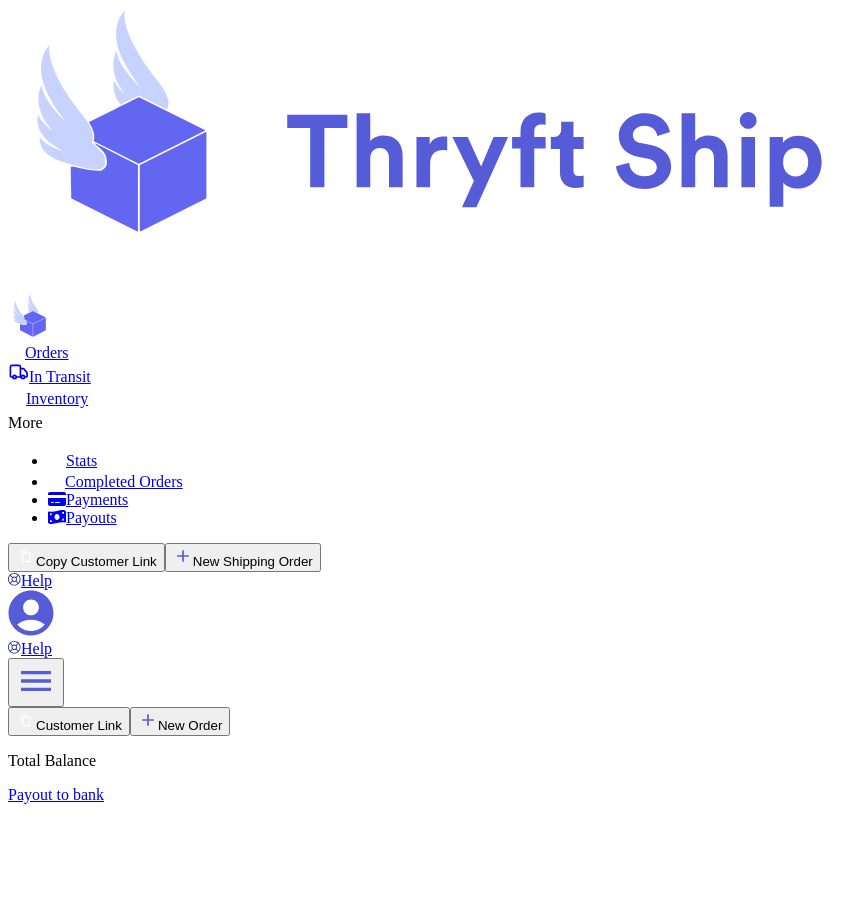 click on "Setup Payments Now" at bounding box center [83, 2738] 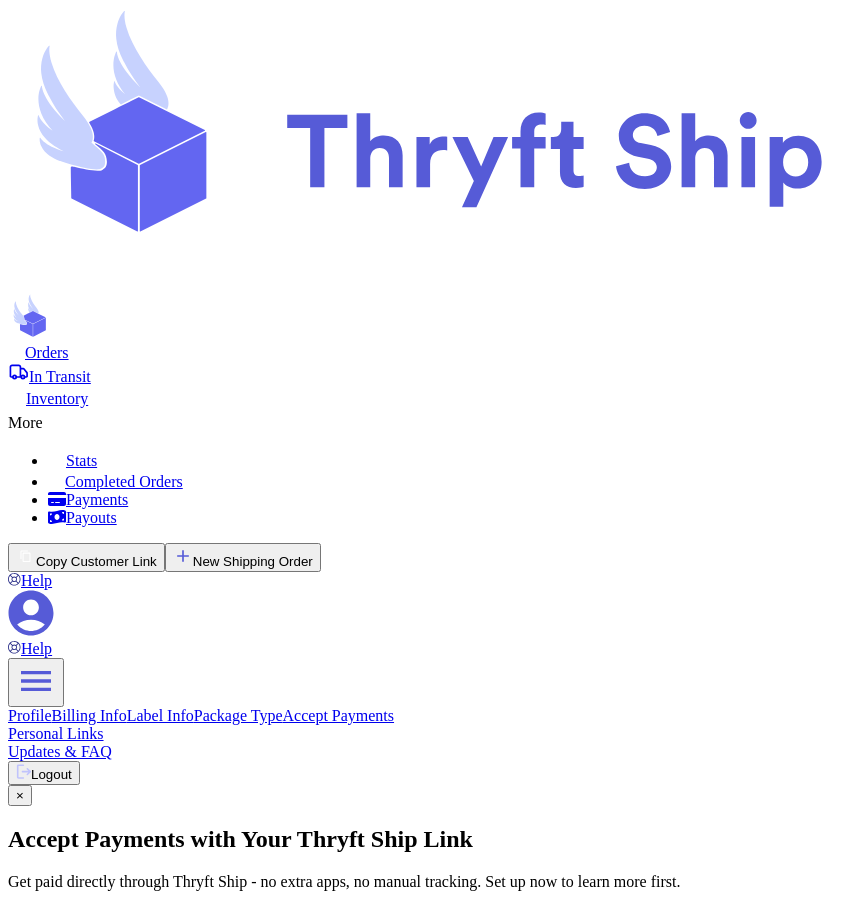 click on "Setup Payments Now" at bounding box center [80, 1073] 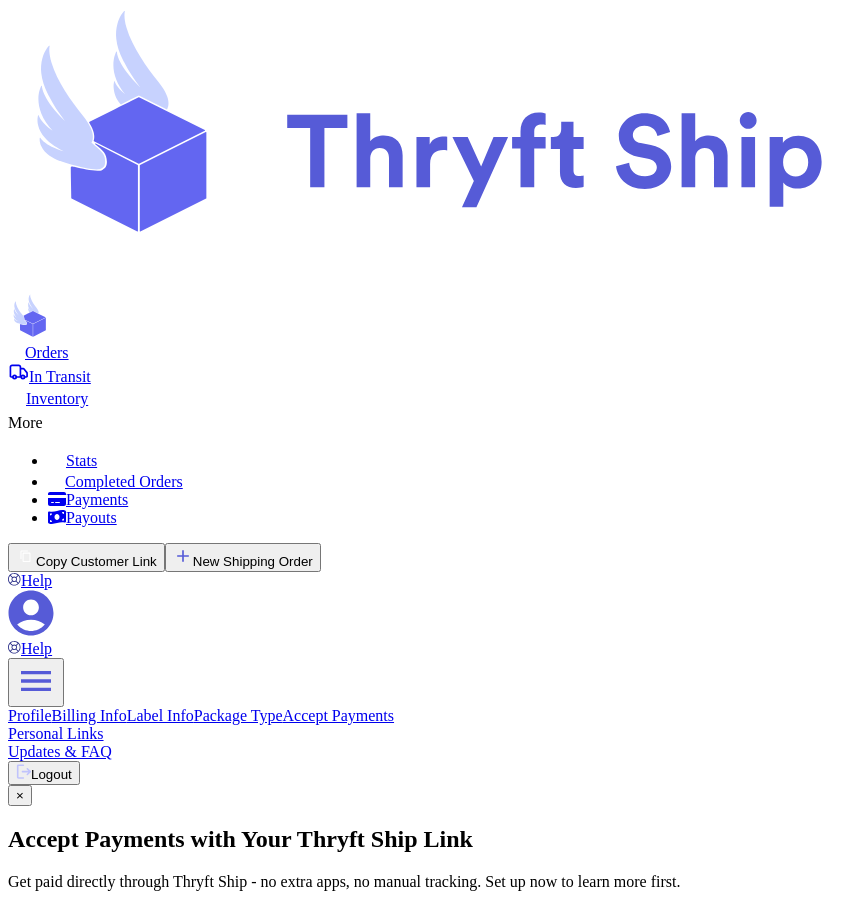 click on "Setup Payments Now" at bounding box center (80, 1073) 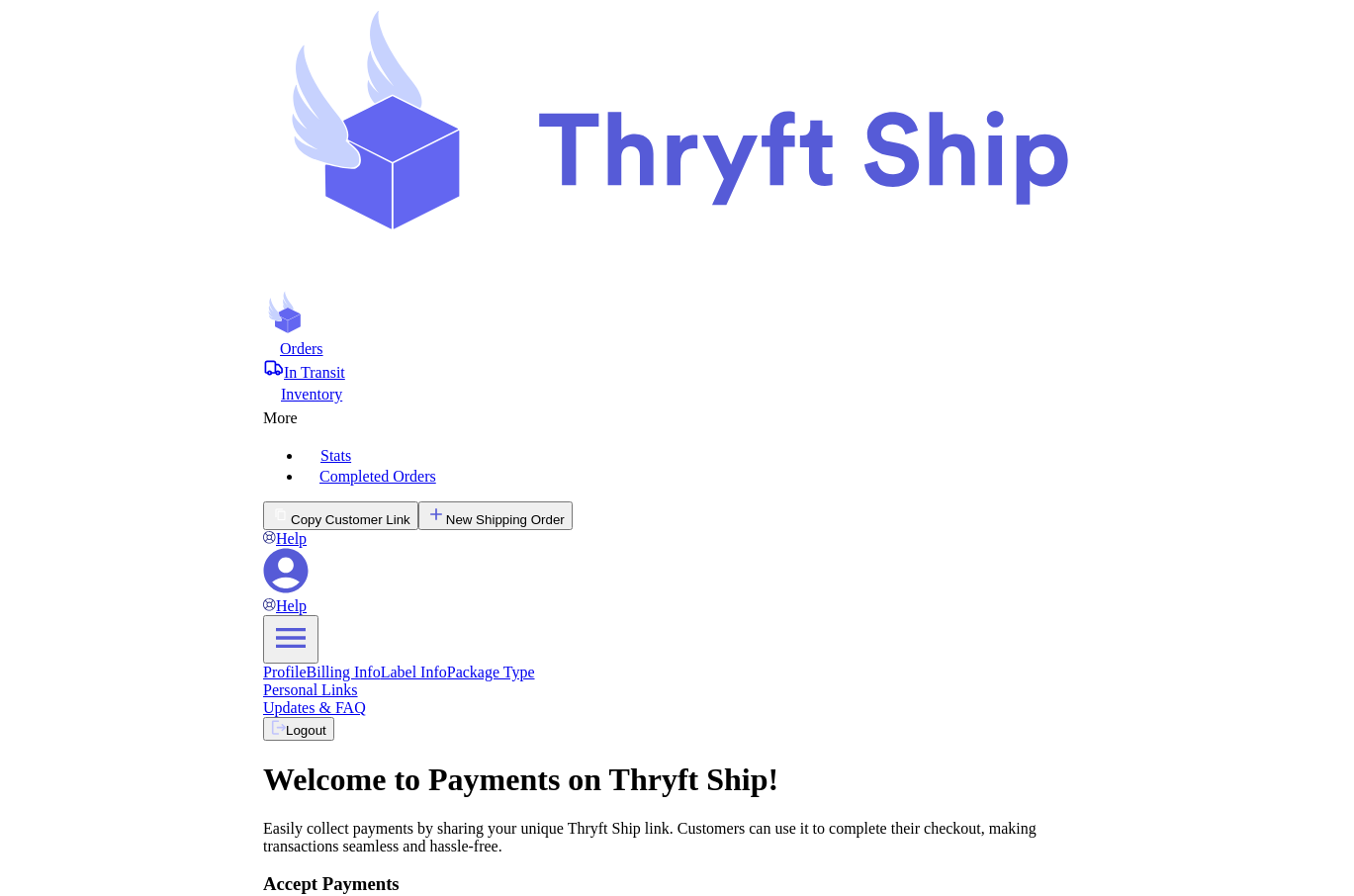 scroll, scrollTop: 0, scrollLeft: 0, axis: both 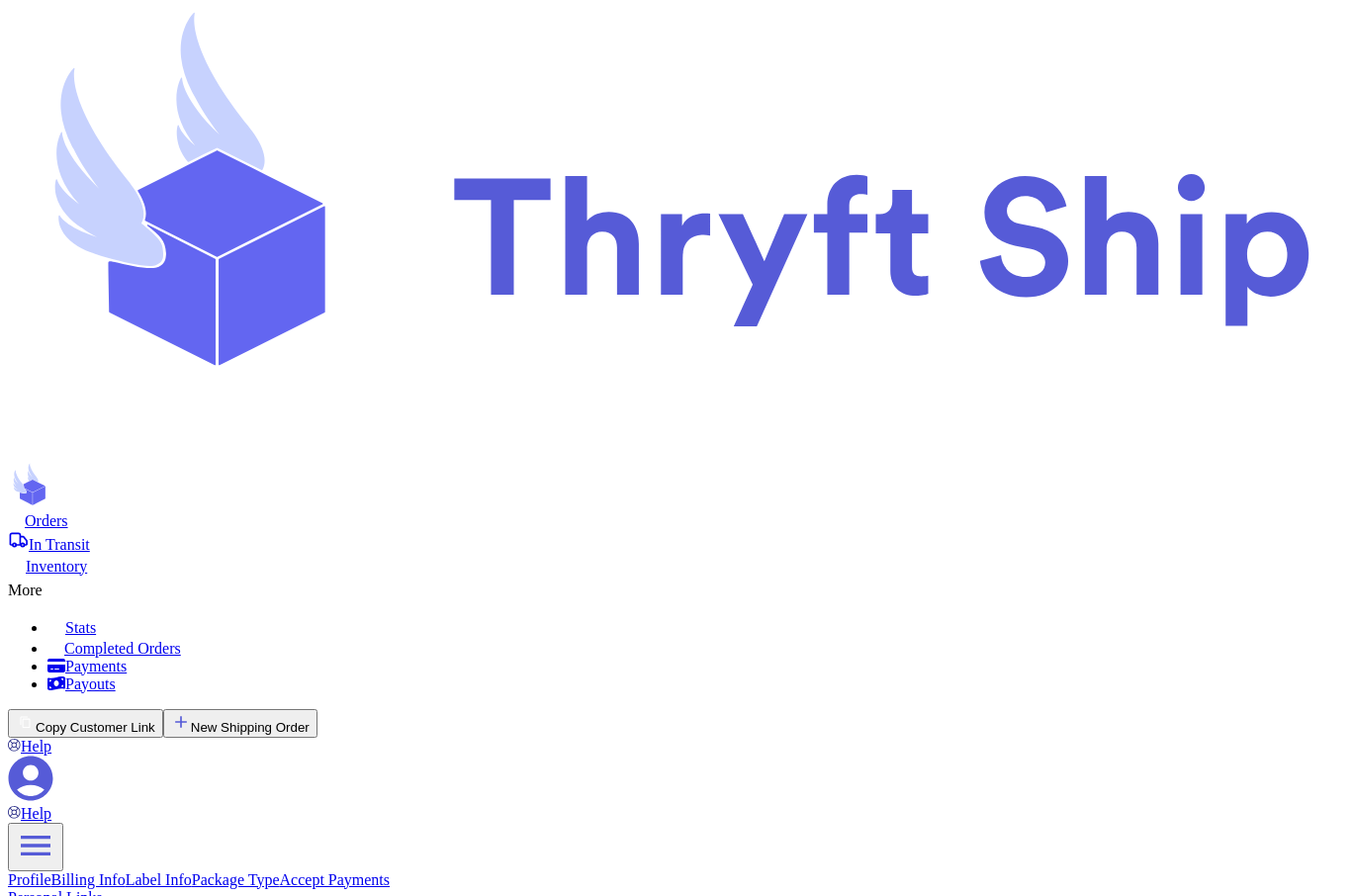 click 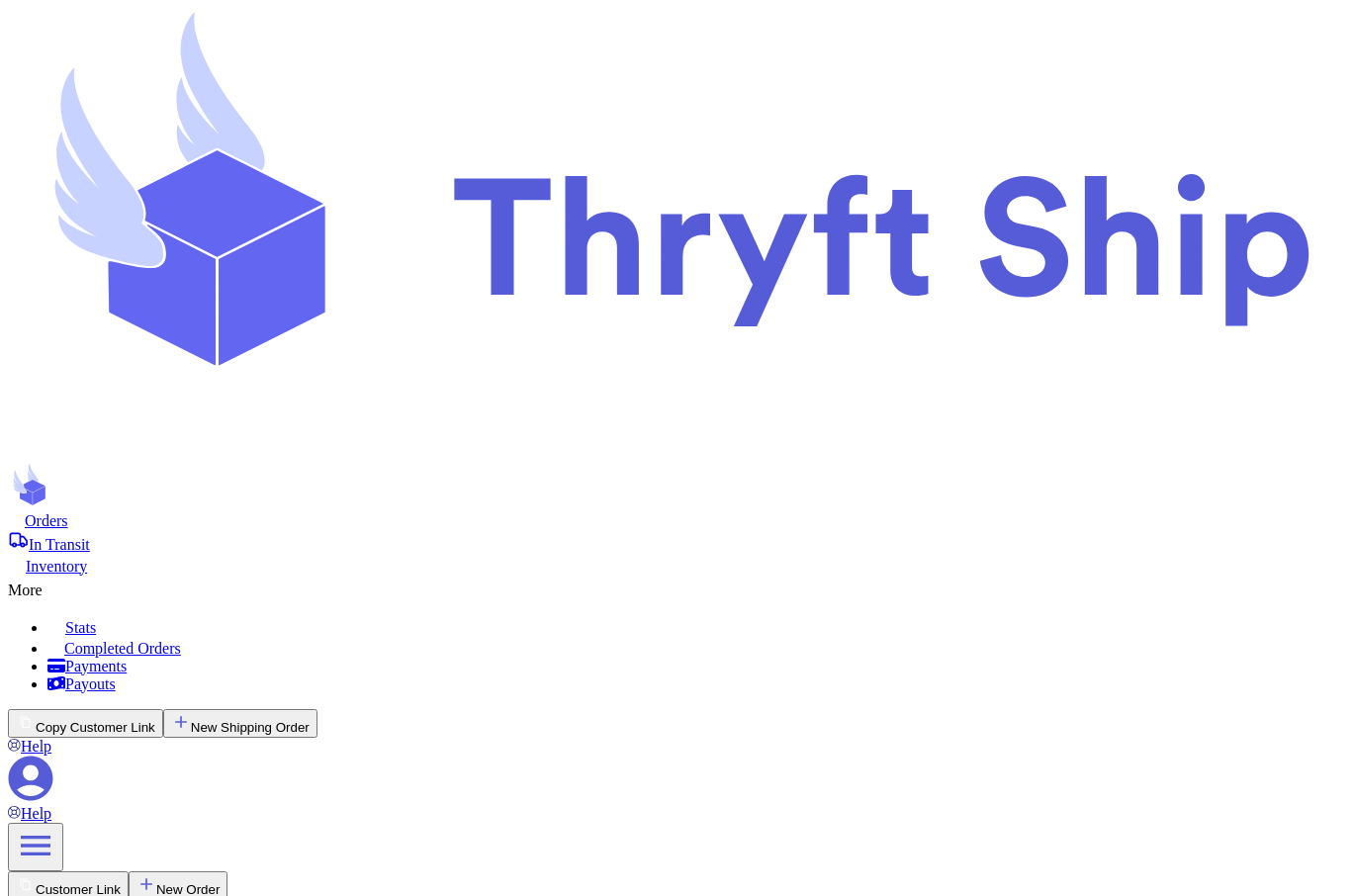 click on "Copy Customer Link" at bounding box center [85, 723] 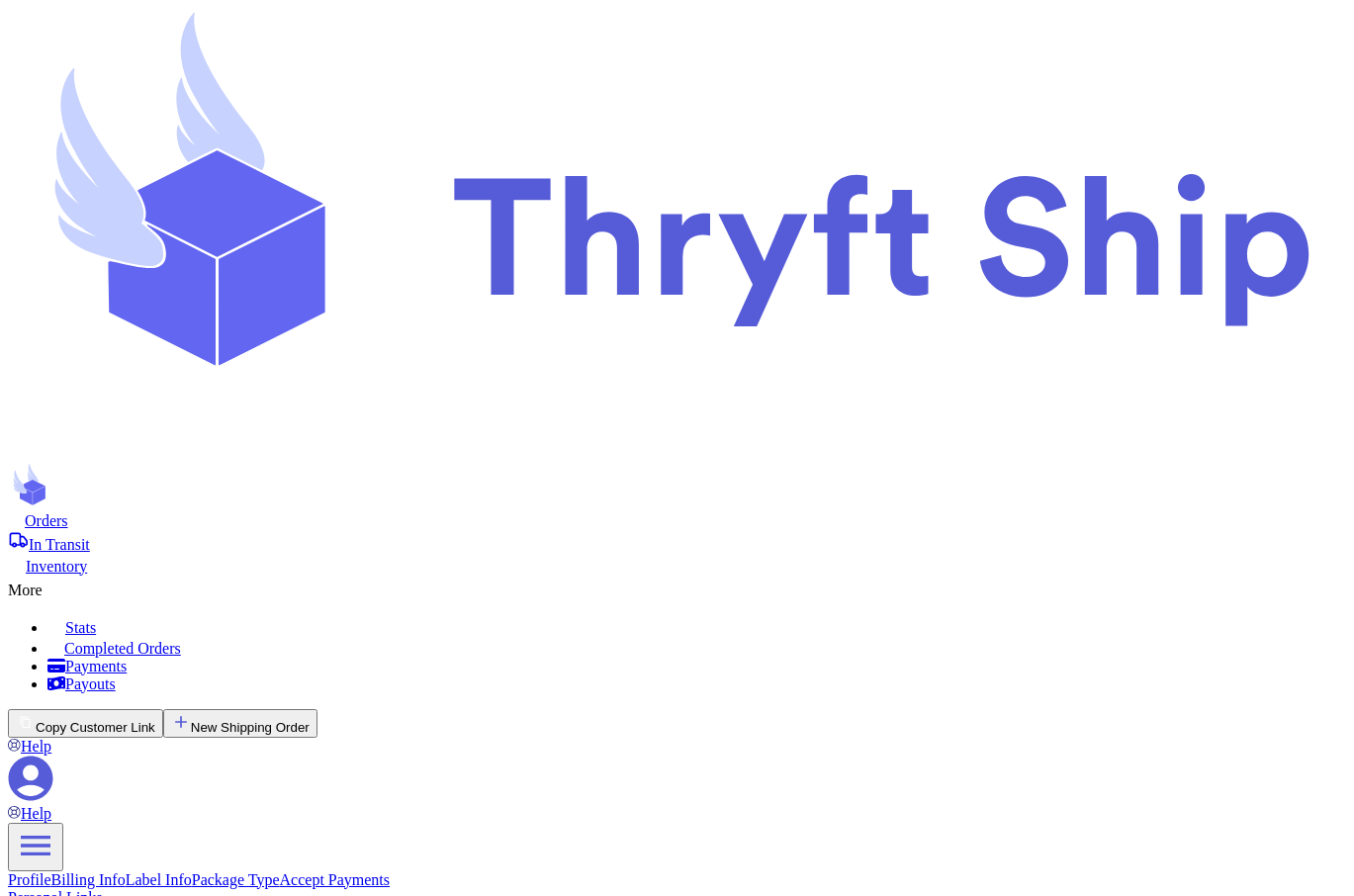 click on "Logout" at bounding box center [44, 937] 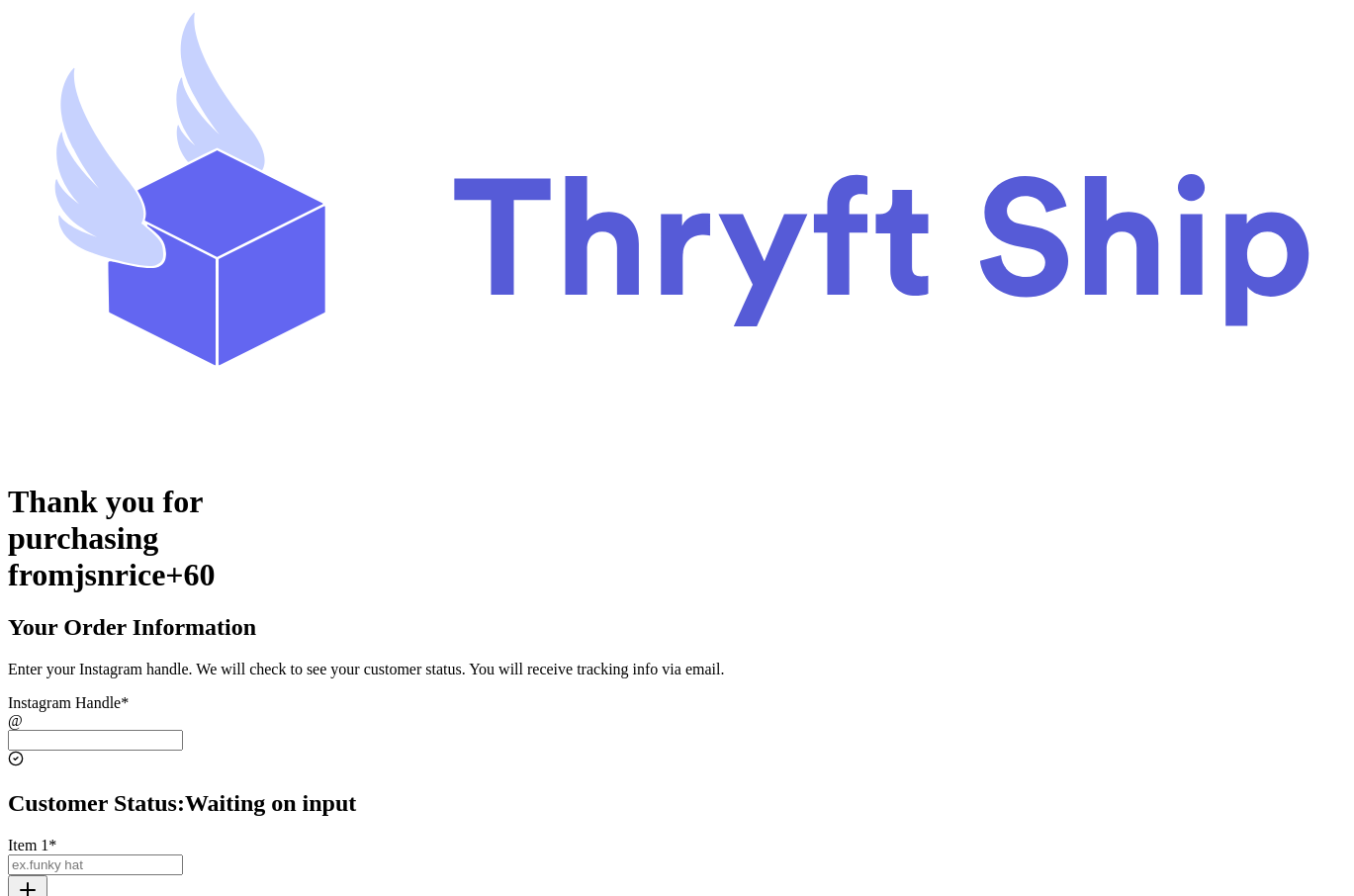 scroll, scrollTop: 0, scrollLeft: 0, axis: both 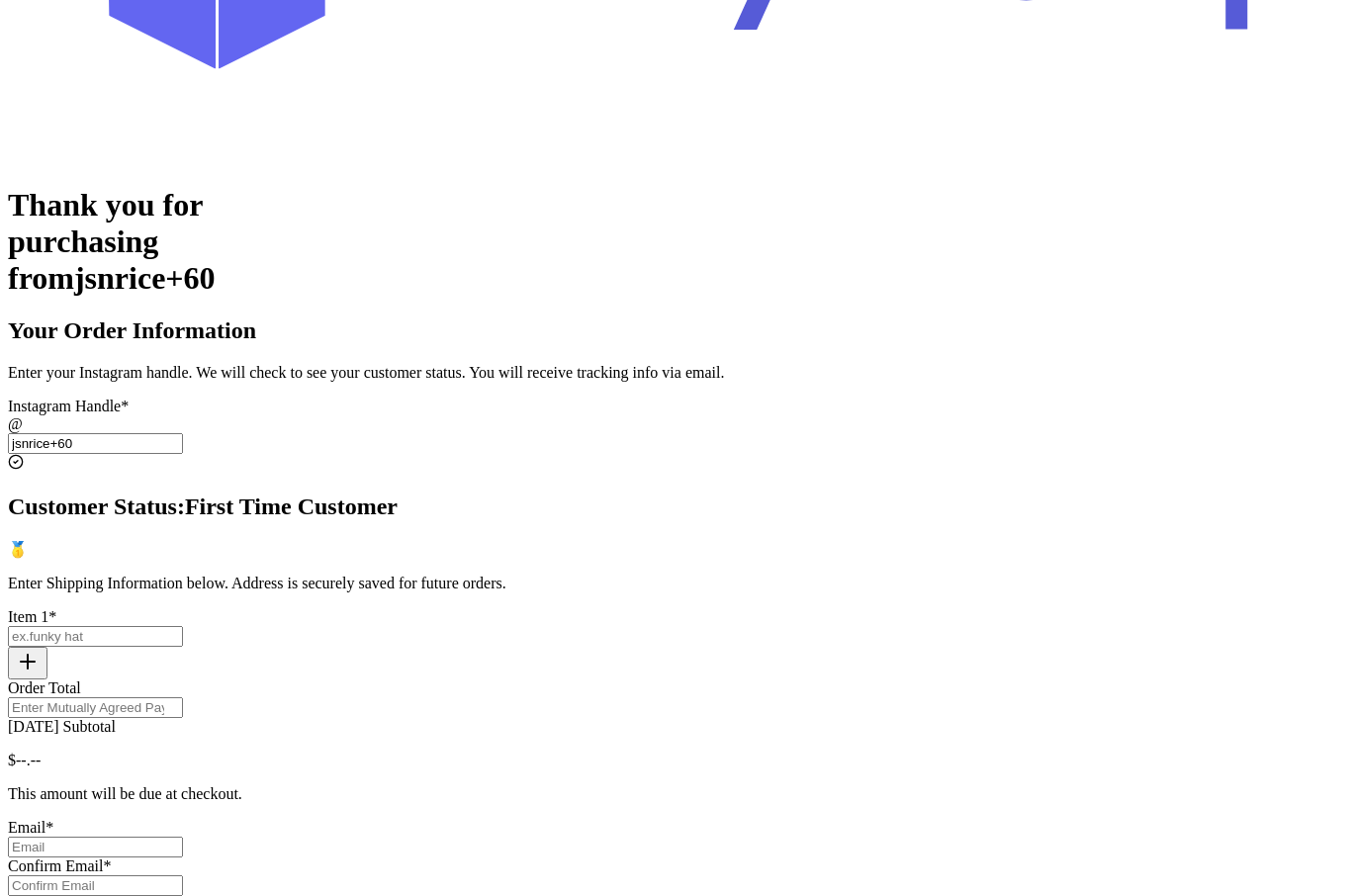 type on "jsnrice+60" 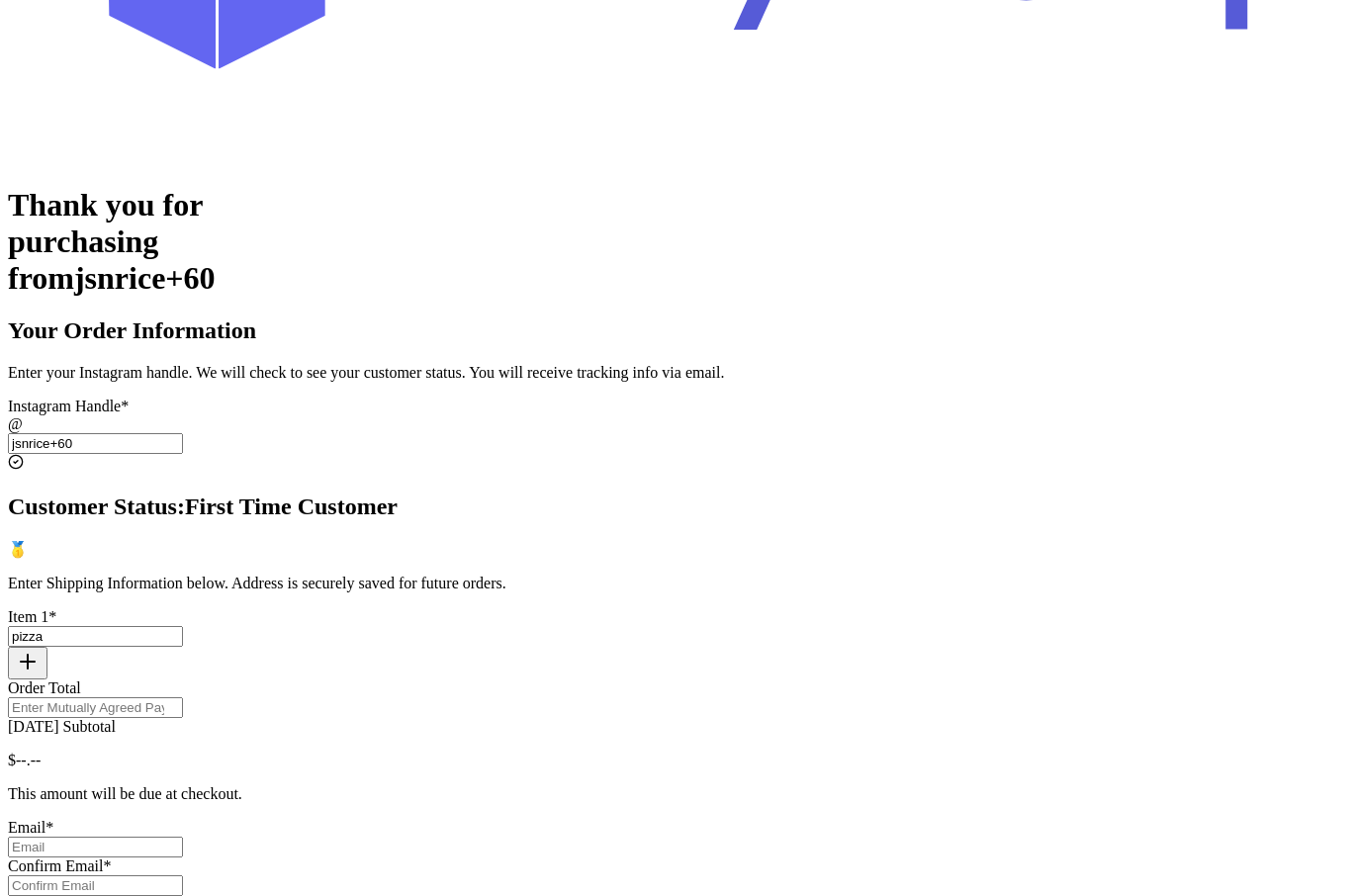 type on "pizza" 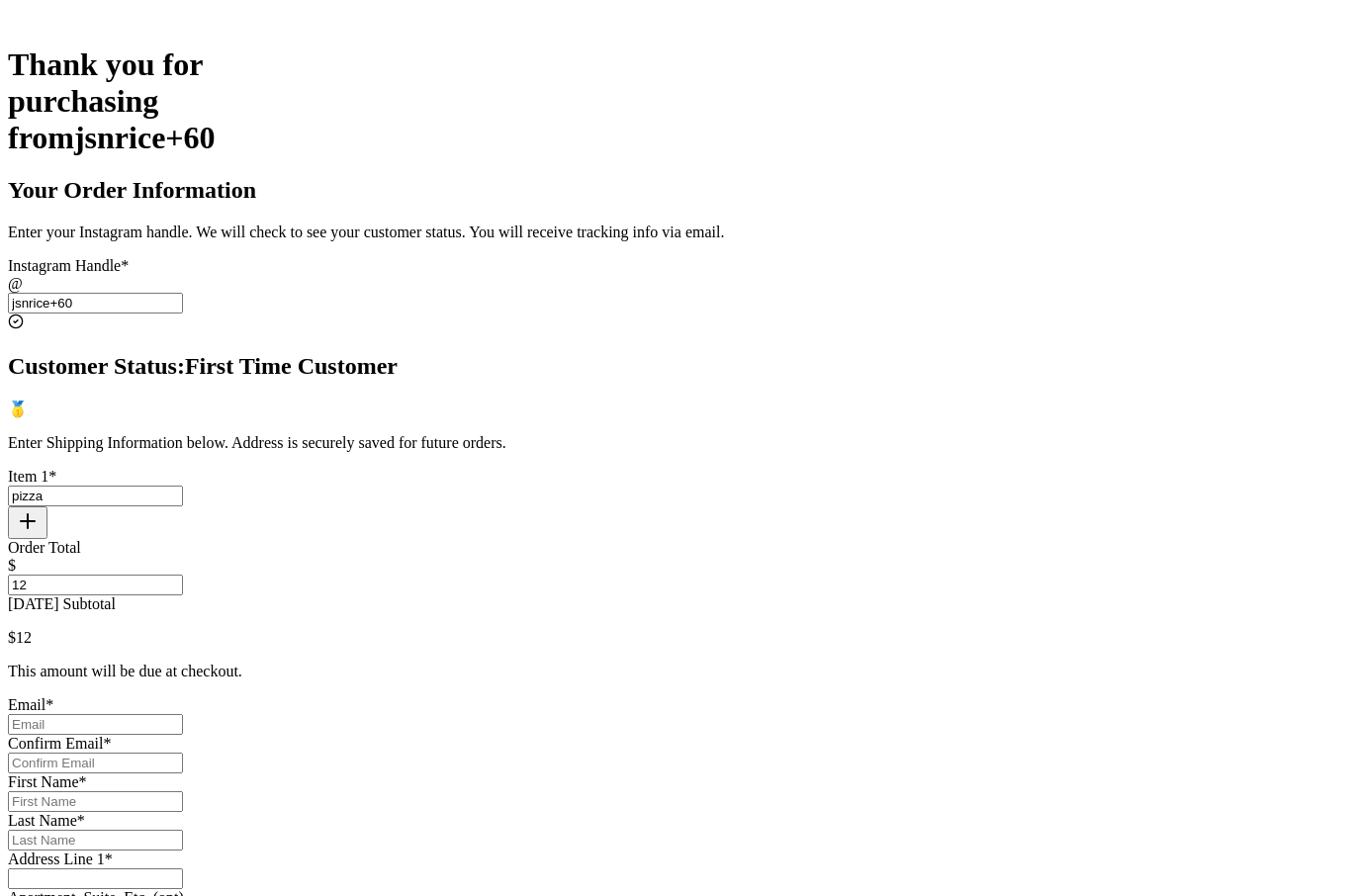 scroll, scrollTop: 435, scrollLeft: 0, axis: vertical 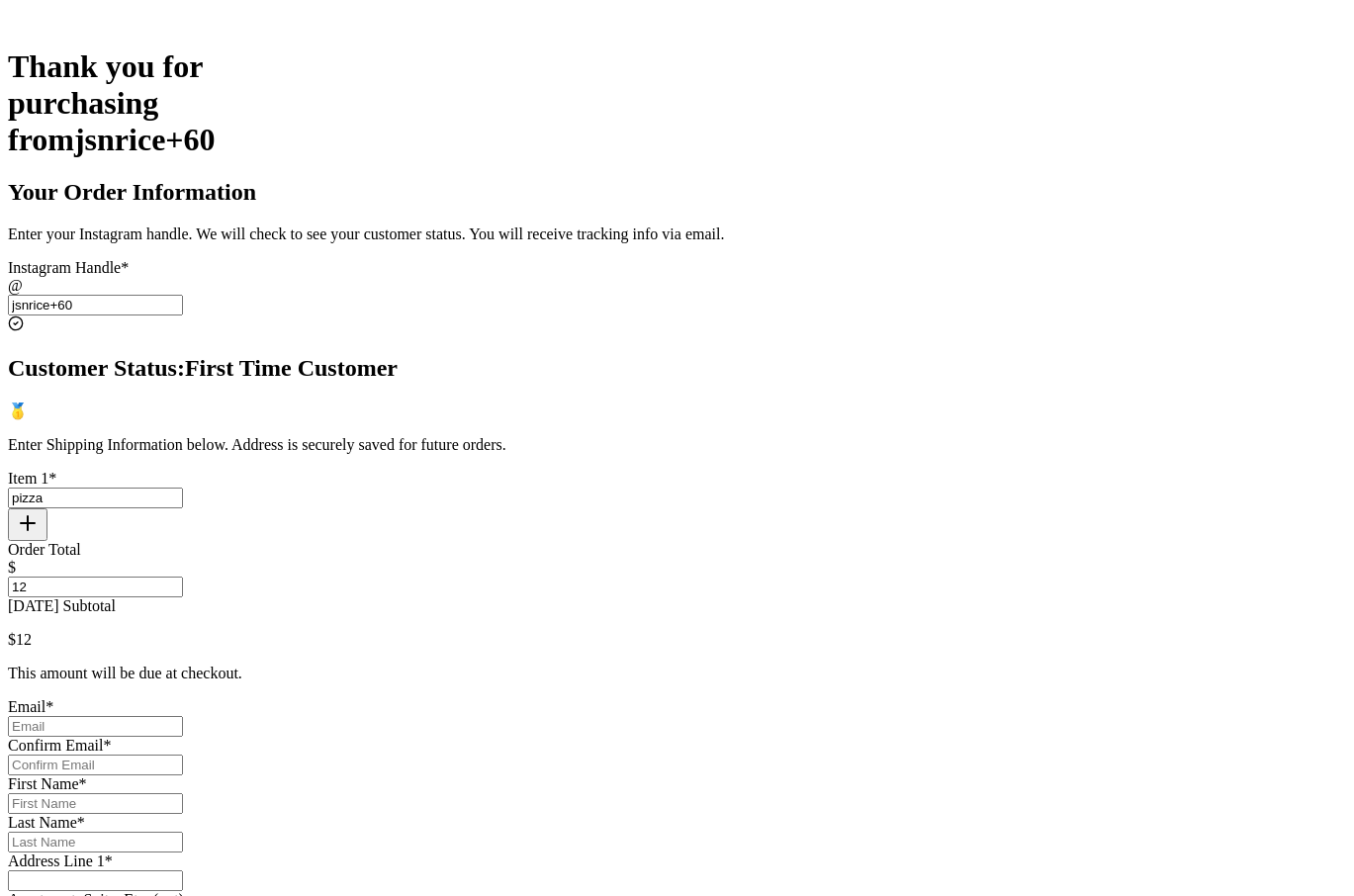 type on "12" 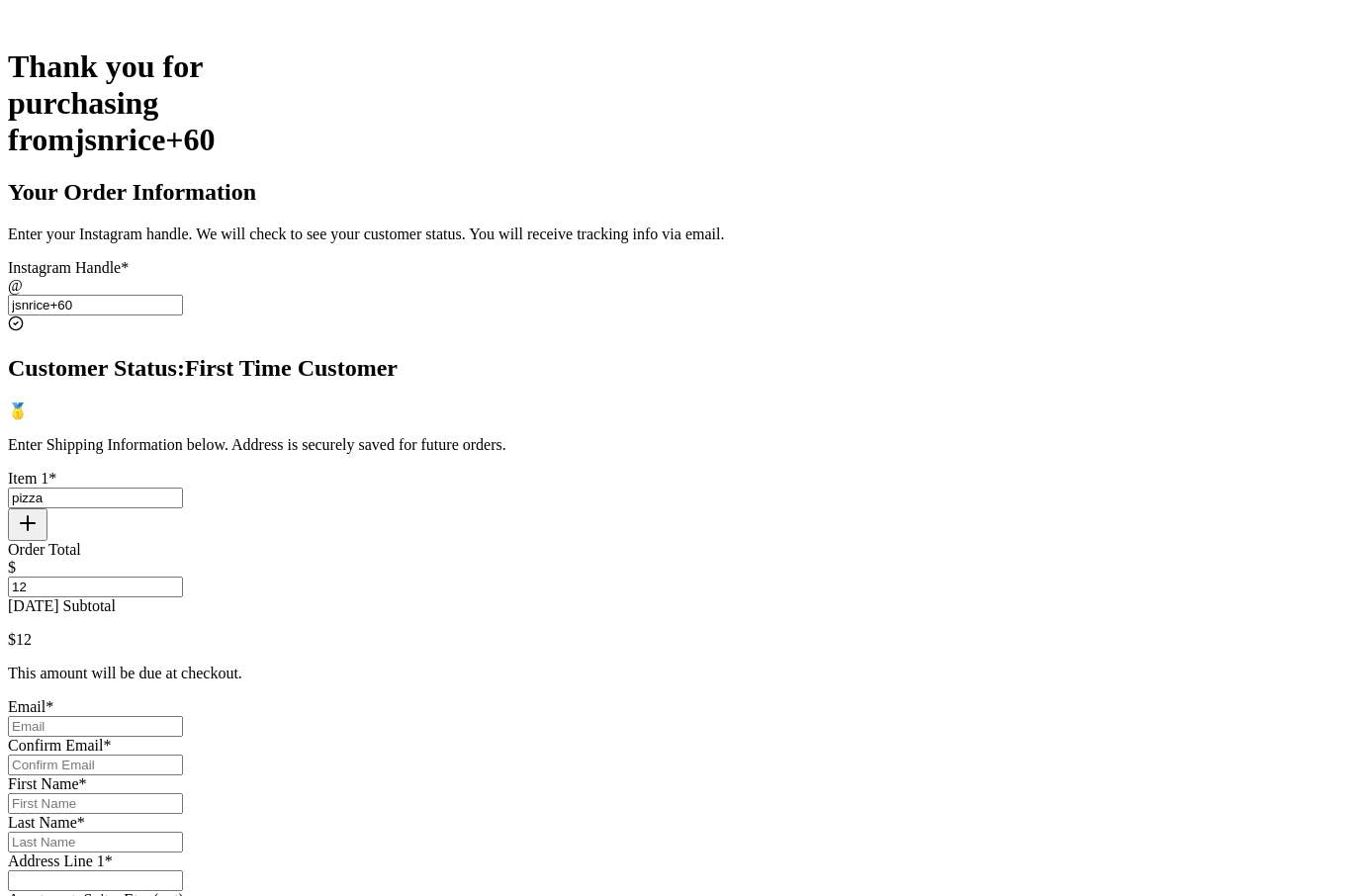 type on "jsnrice@gmail.com" 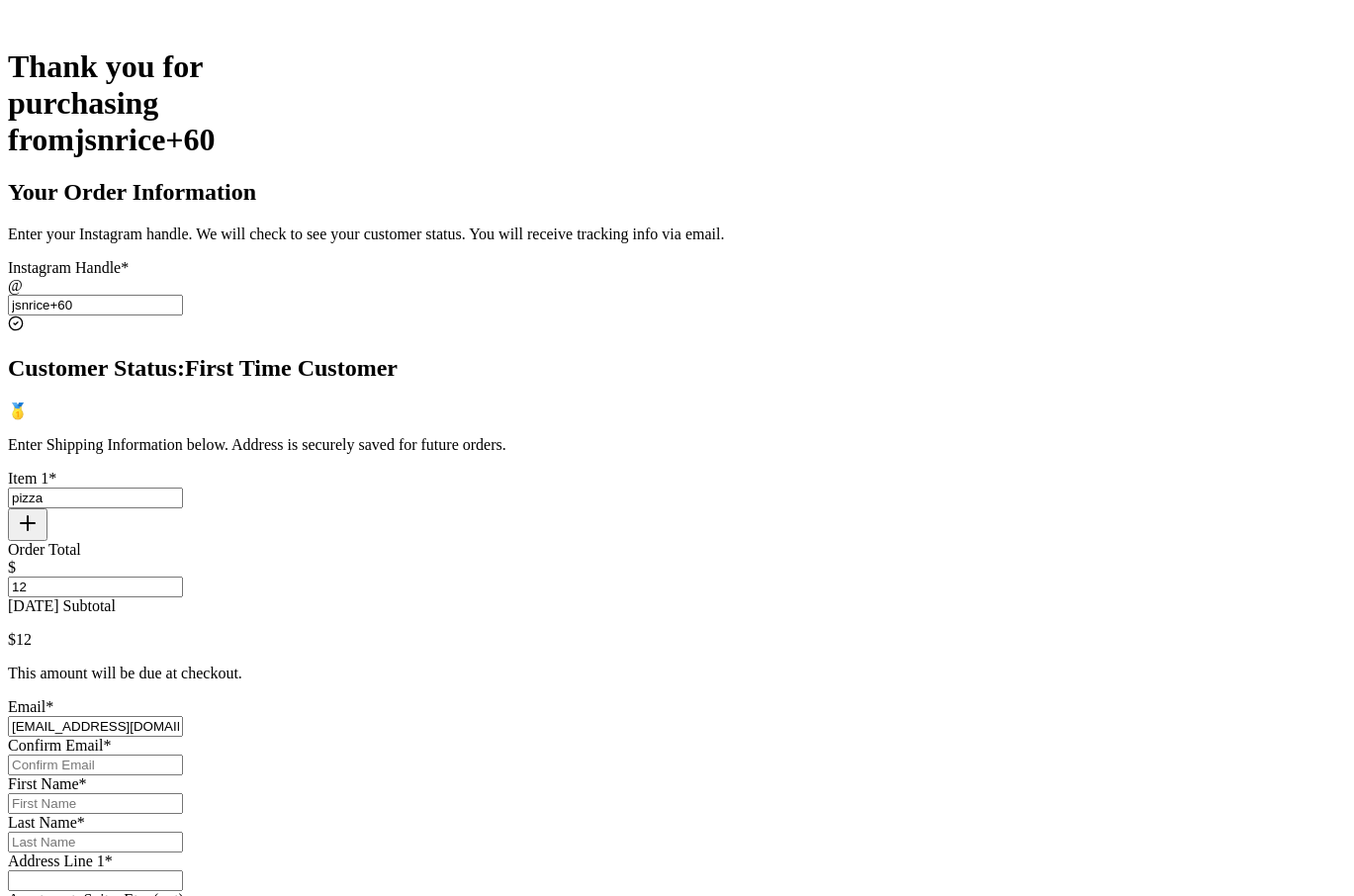 type on "jsnrice@gmail.com" 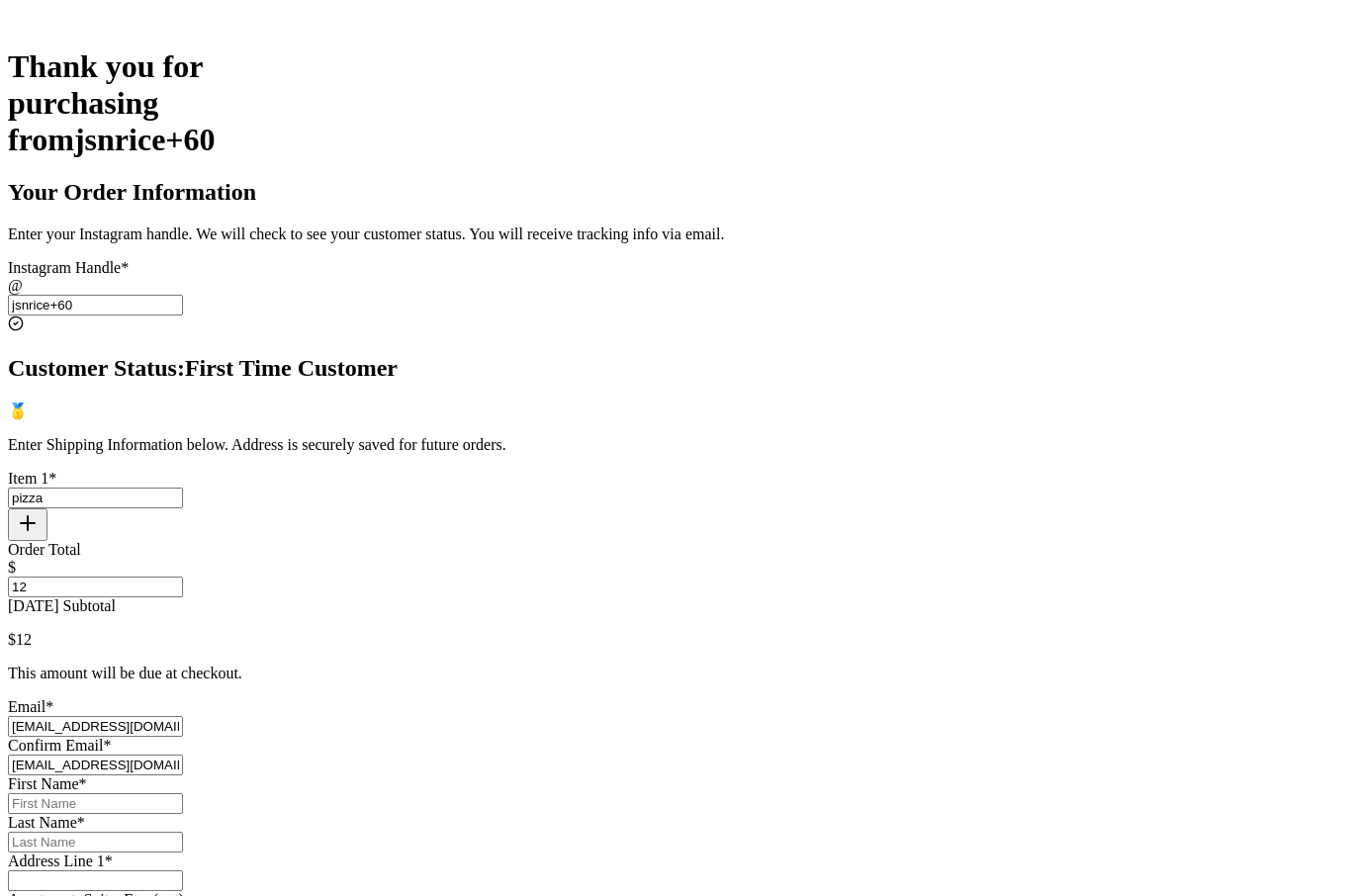 type on "Jason" 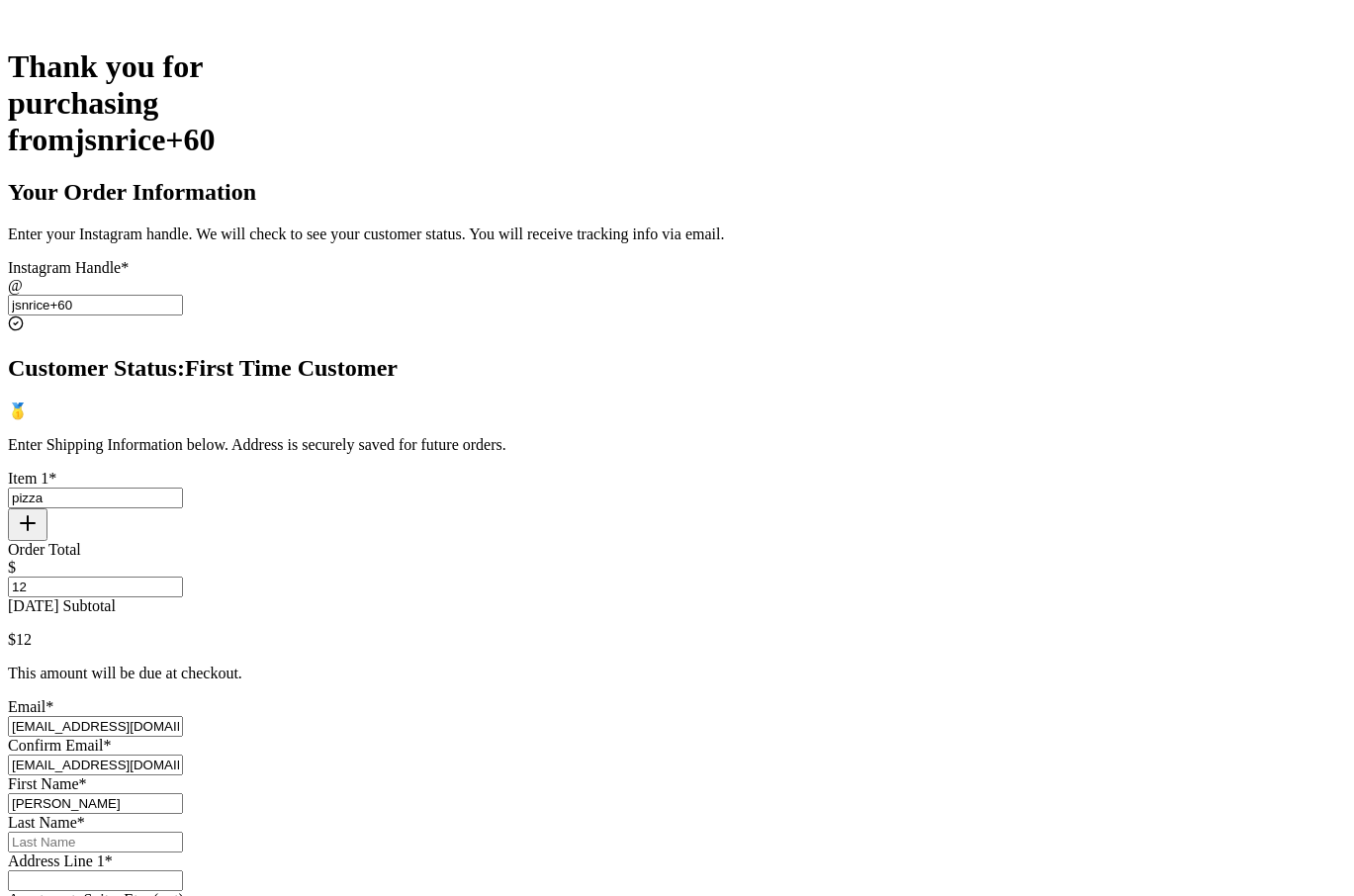 type on "Rice" 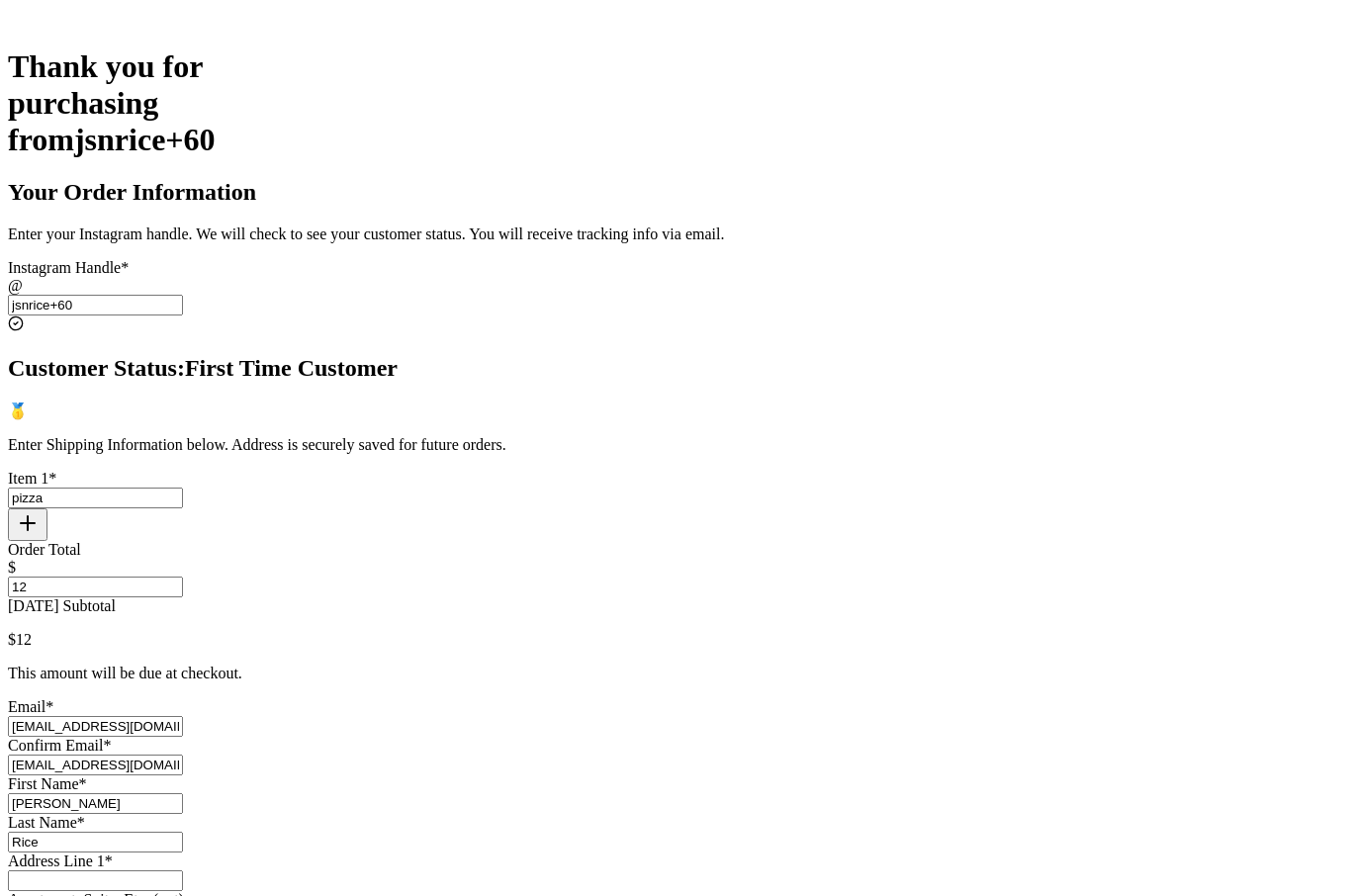 type on "[STREET_ADDRESS]" 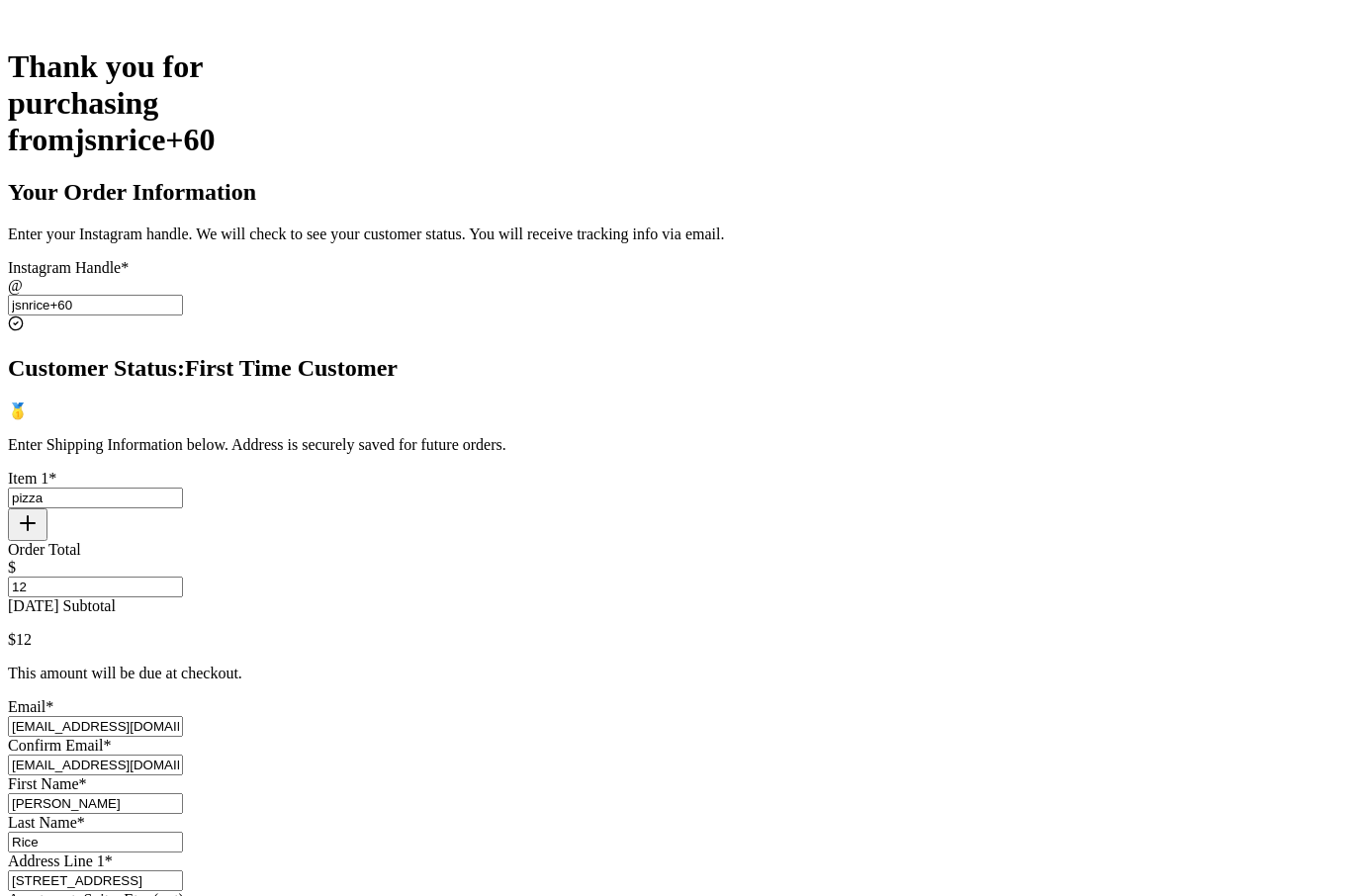 select on "UT" 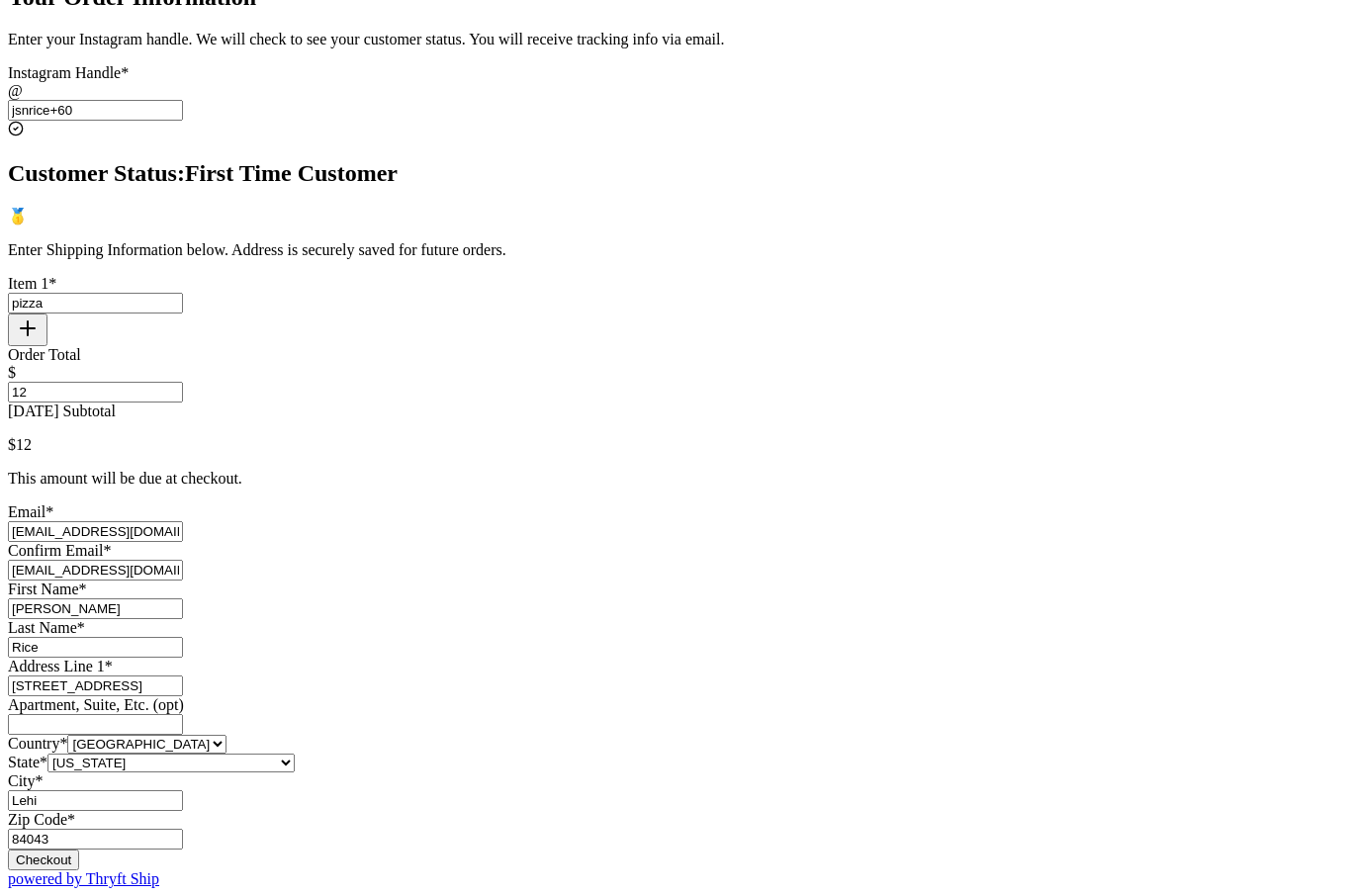 scroll, scrollTop: 1181, scrollLeft: 0, axis: vertical 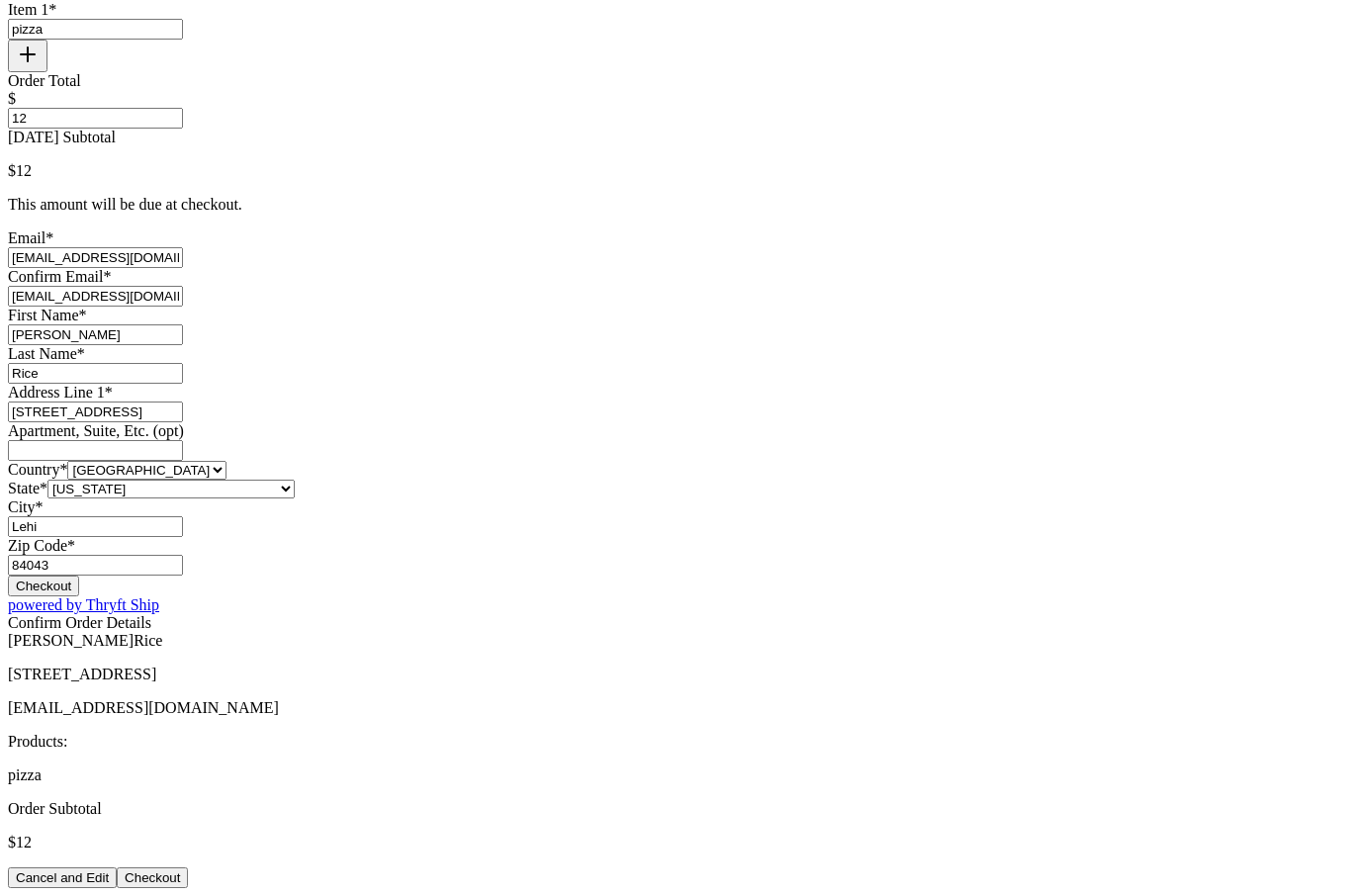 click on "Checkout" at bounding box center [152, 877] 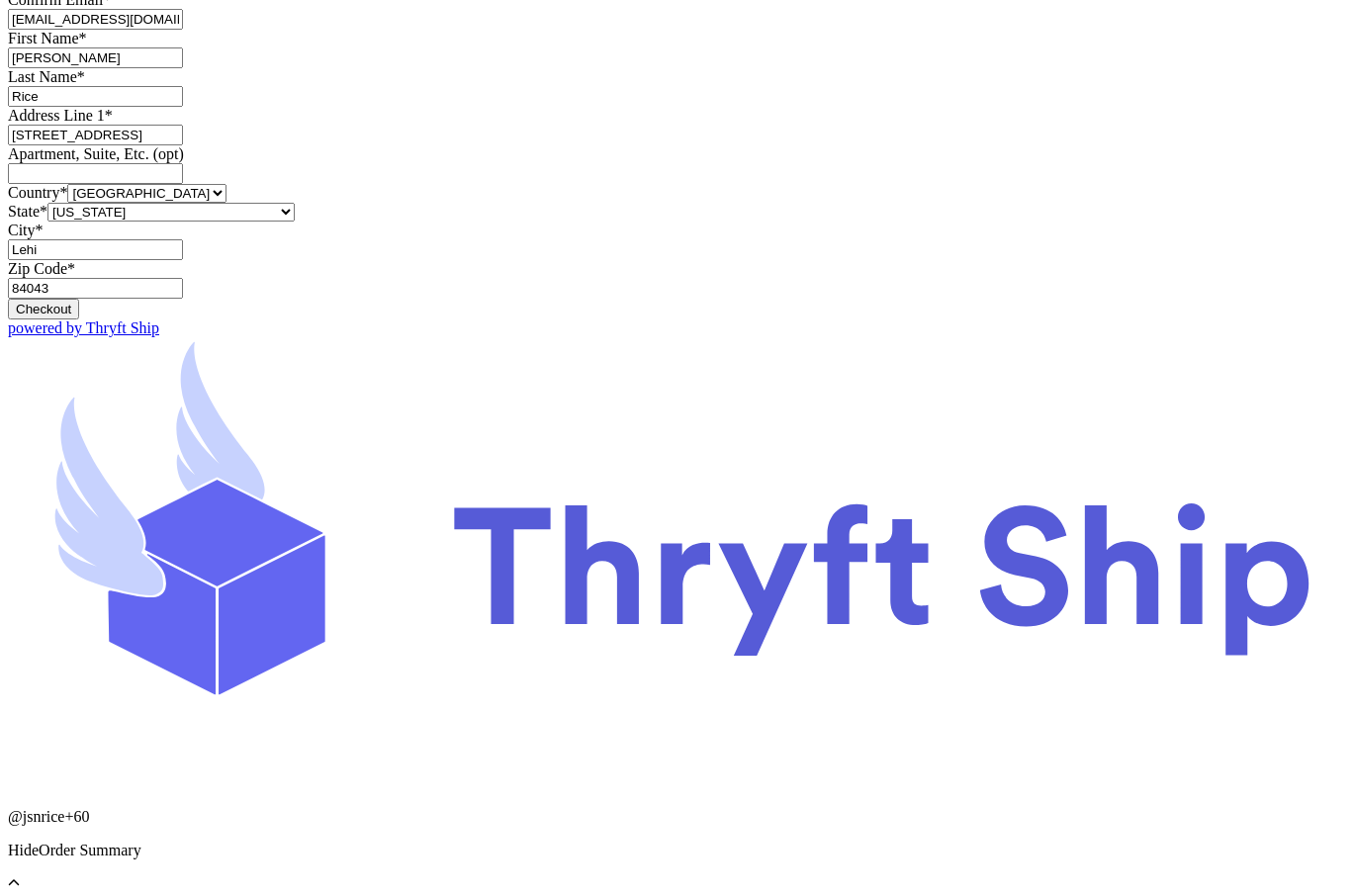 drag, startPoint x: 523, startPoint y: 448, endPoint x: 549, endPoint y: 487, distance: 46.872167 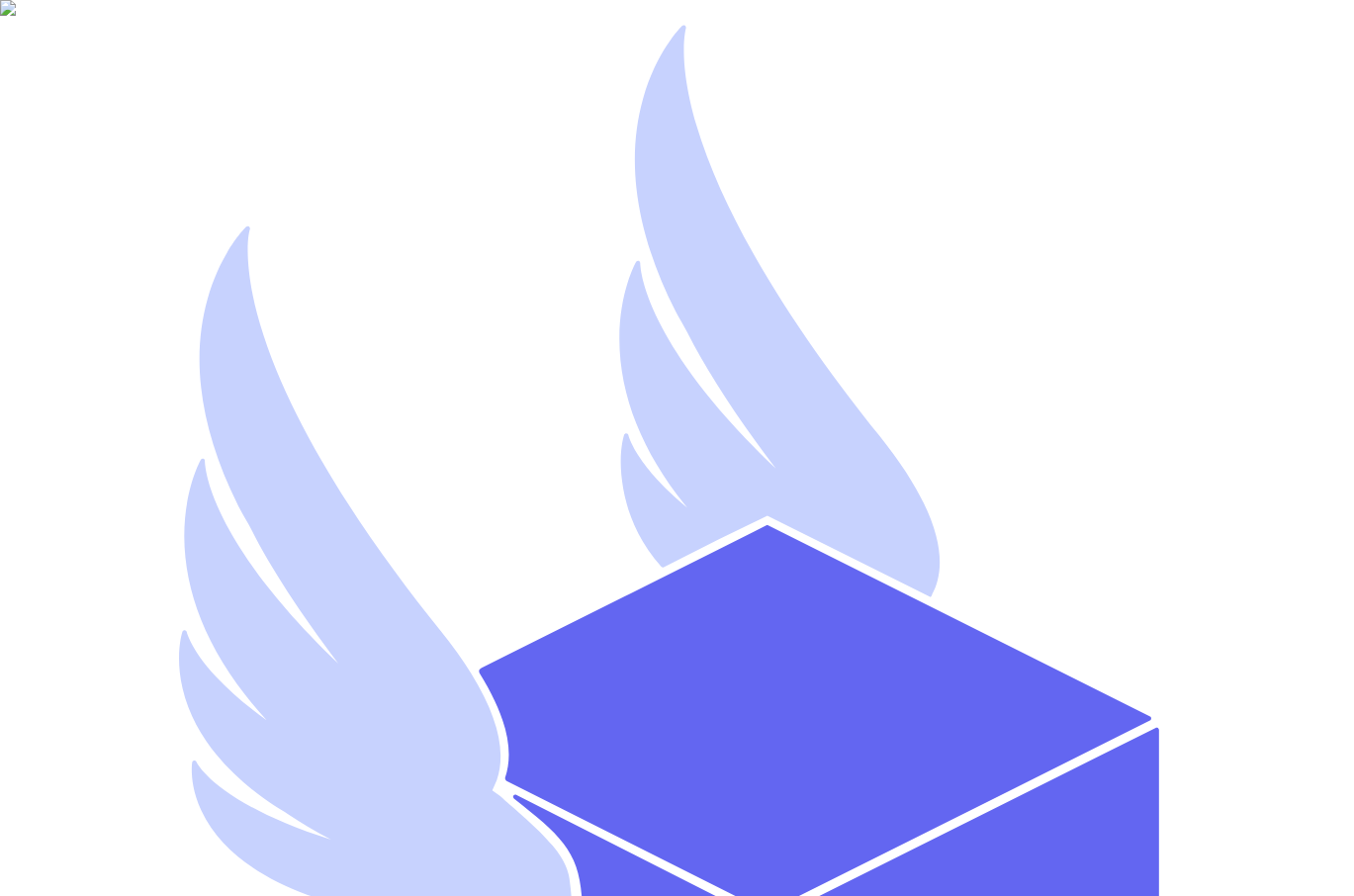 scroll, scrollTop: 0, scrollLeft: 0, axis: both 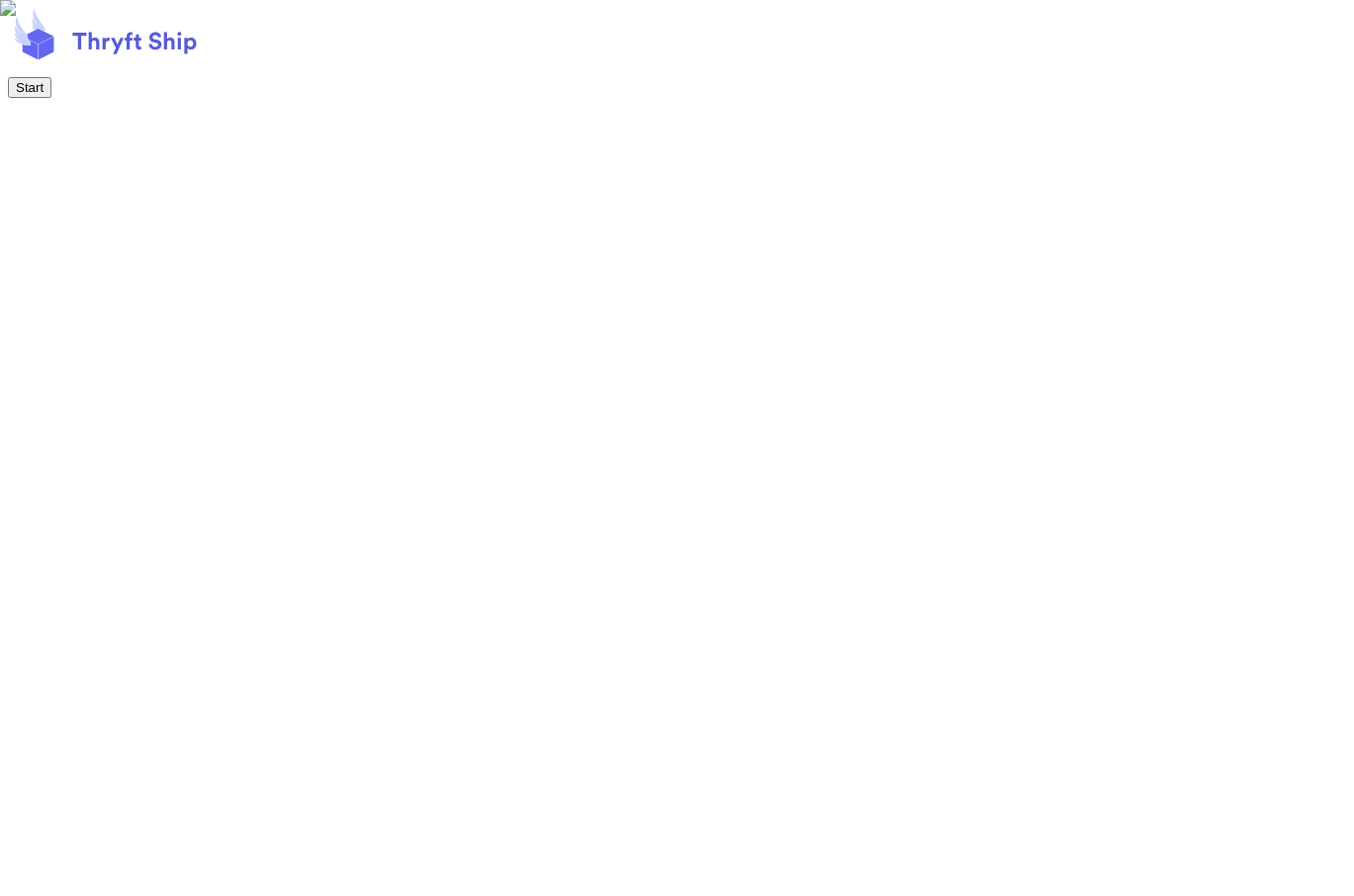 click on "Start" at bounding box center [30, 87] 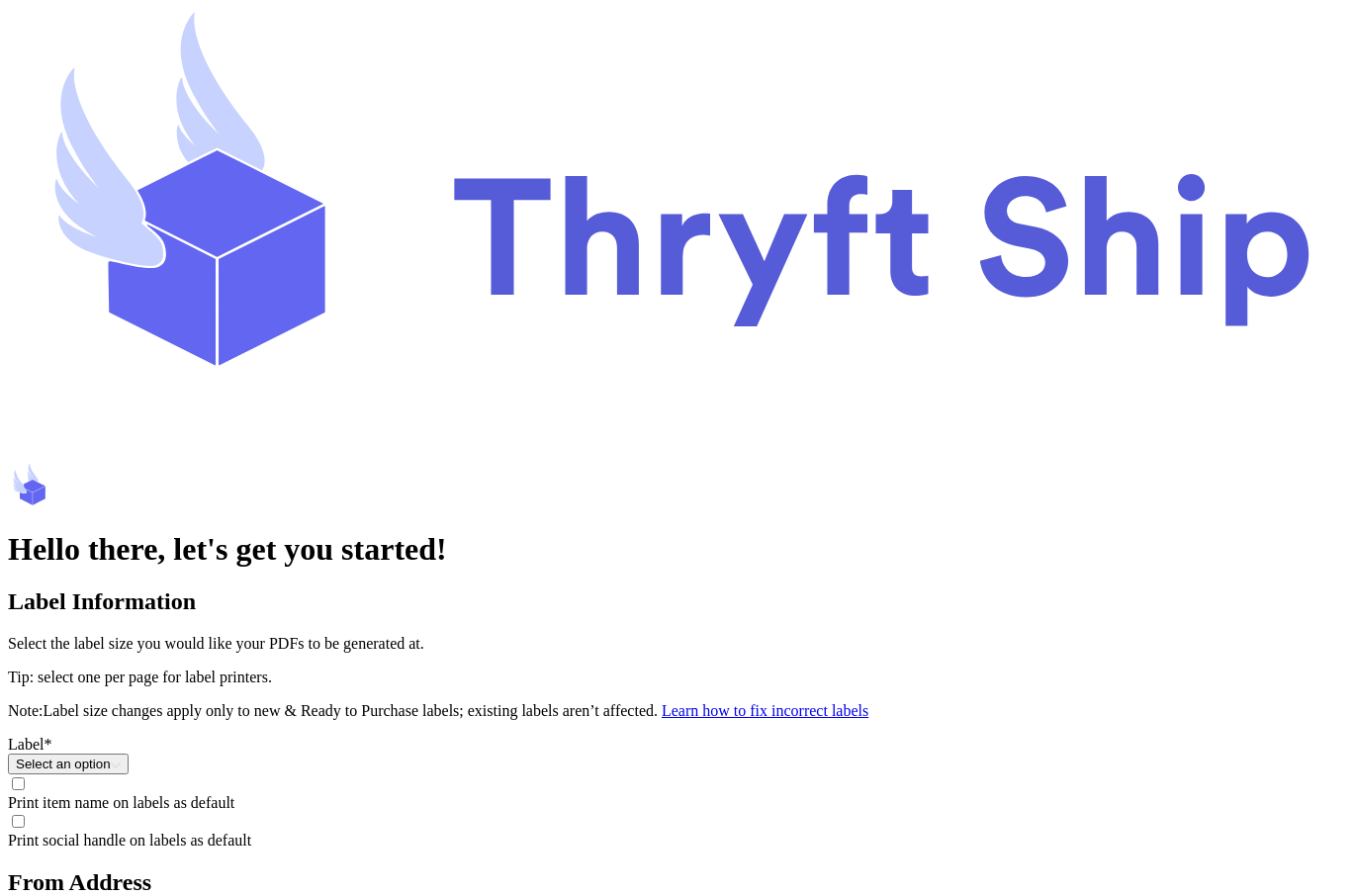 scroll, scrollTop: 199, scrollLeft: 0, axis: vertical 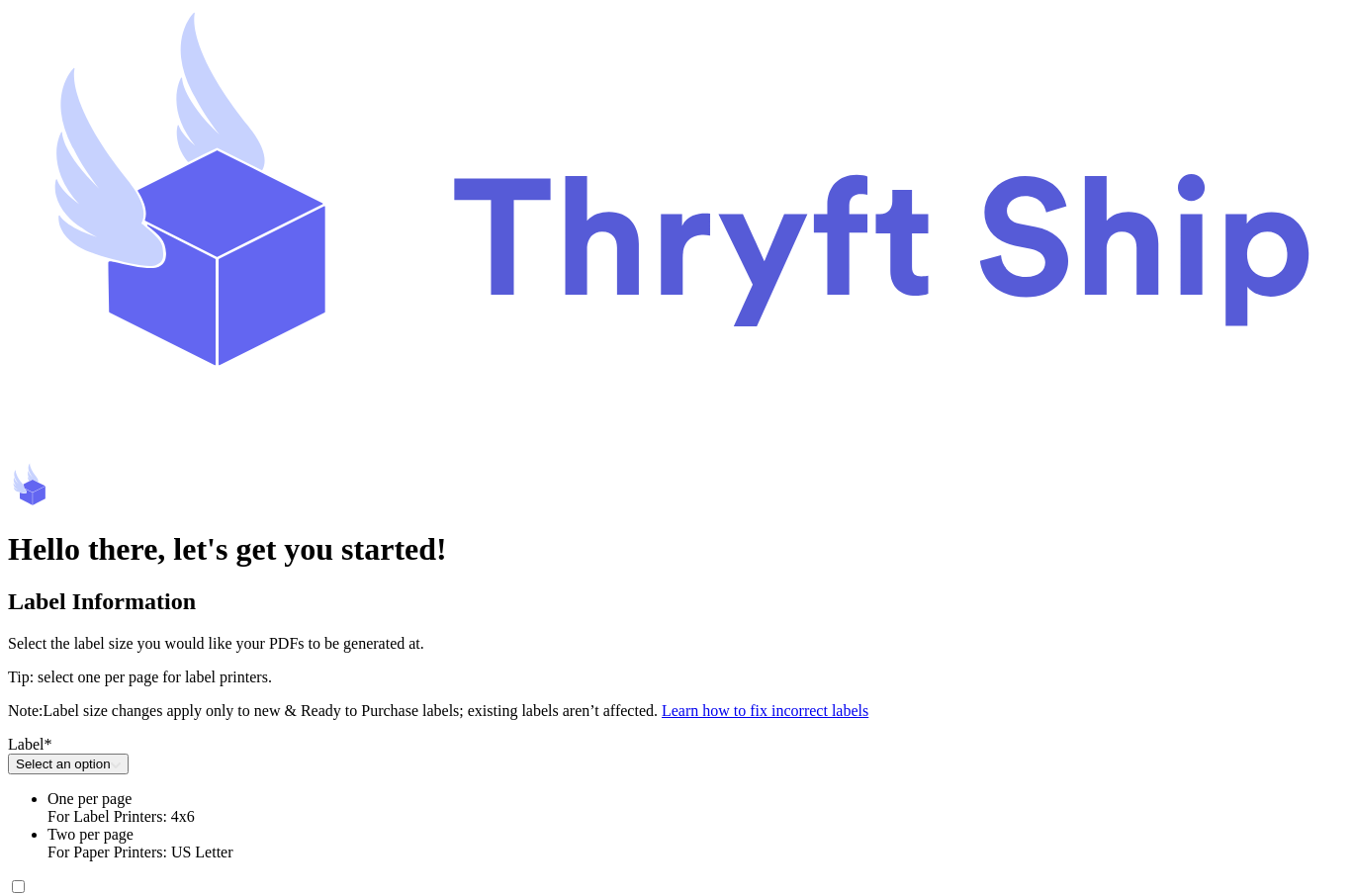click on "One per page For Label Printers: 4x6" at bounding box center (696, 808) 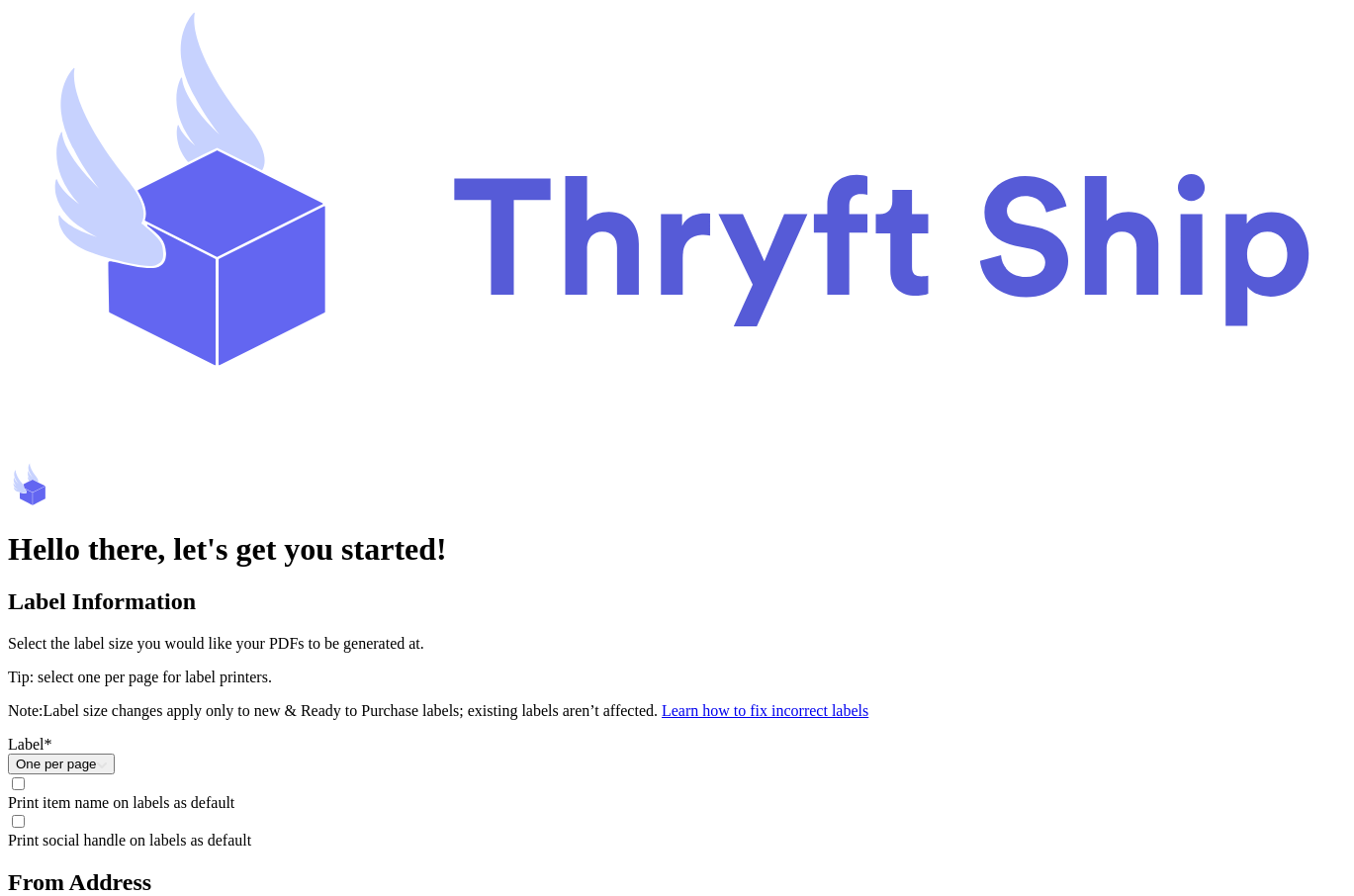 scroll, scrollTop: 527, scrollLeft: 0, axis: vertical 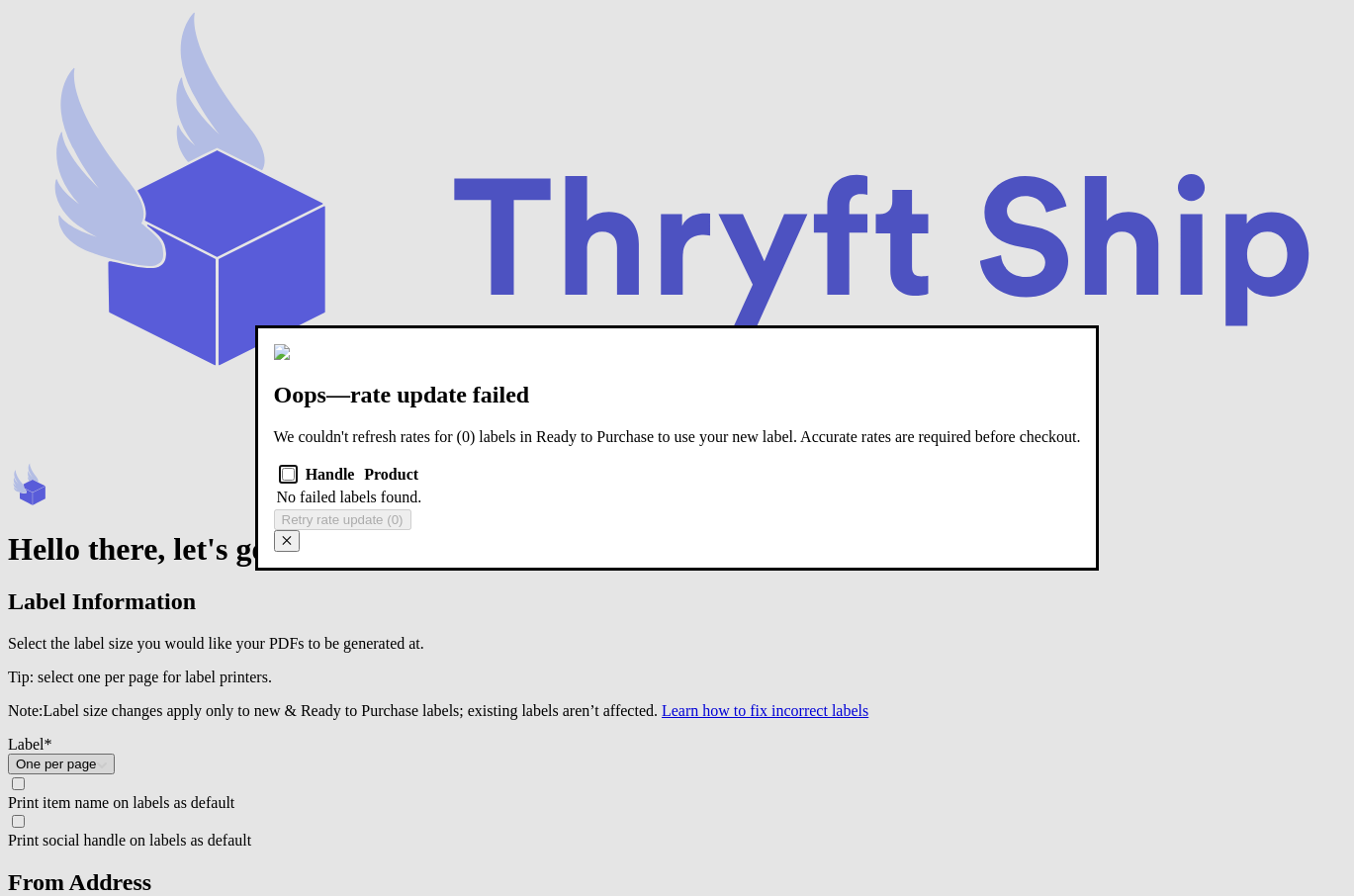 type 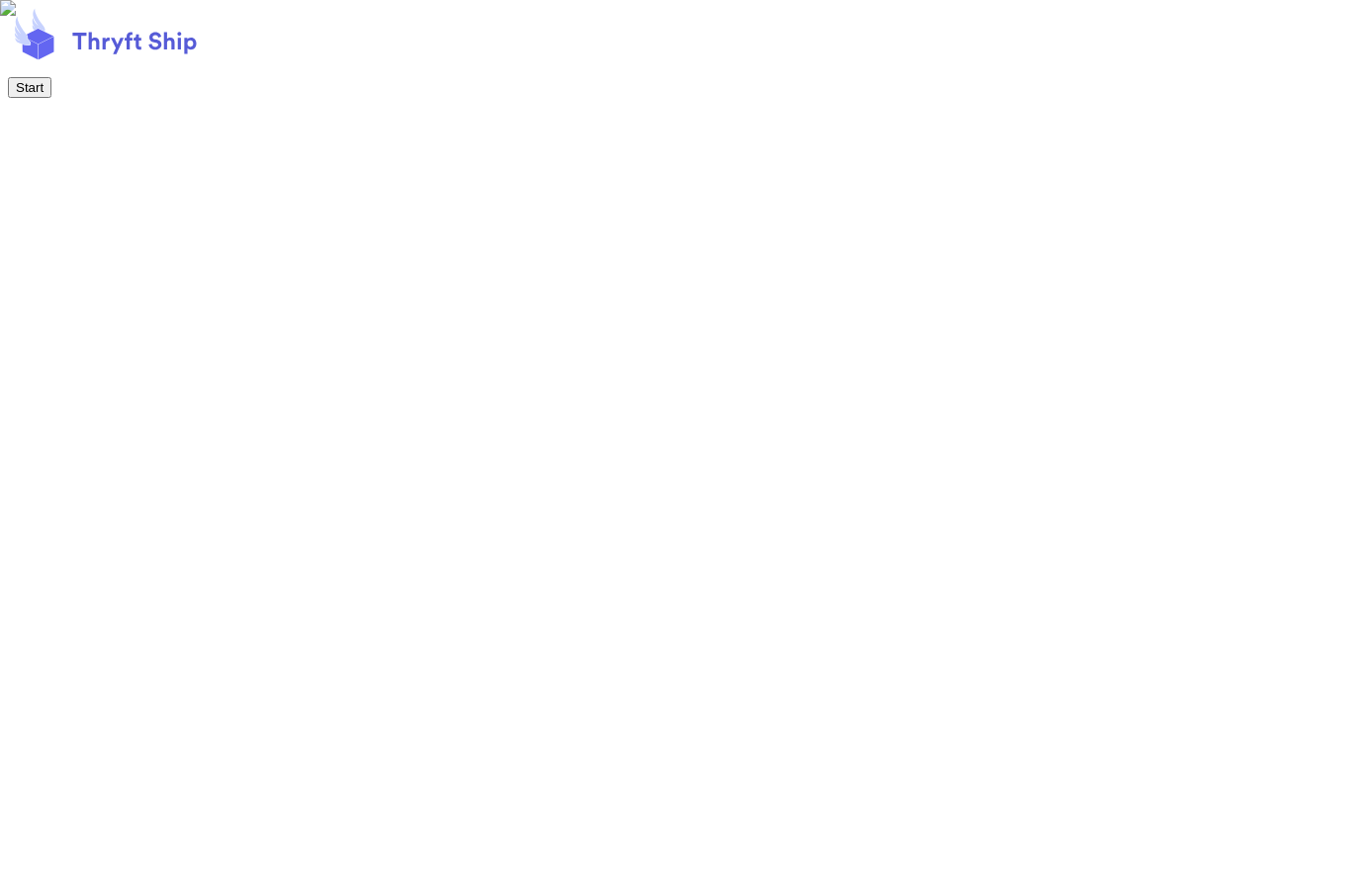 click on "Start" at bounding box center [30, 87] 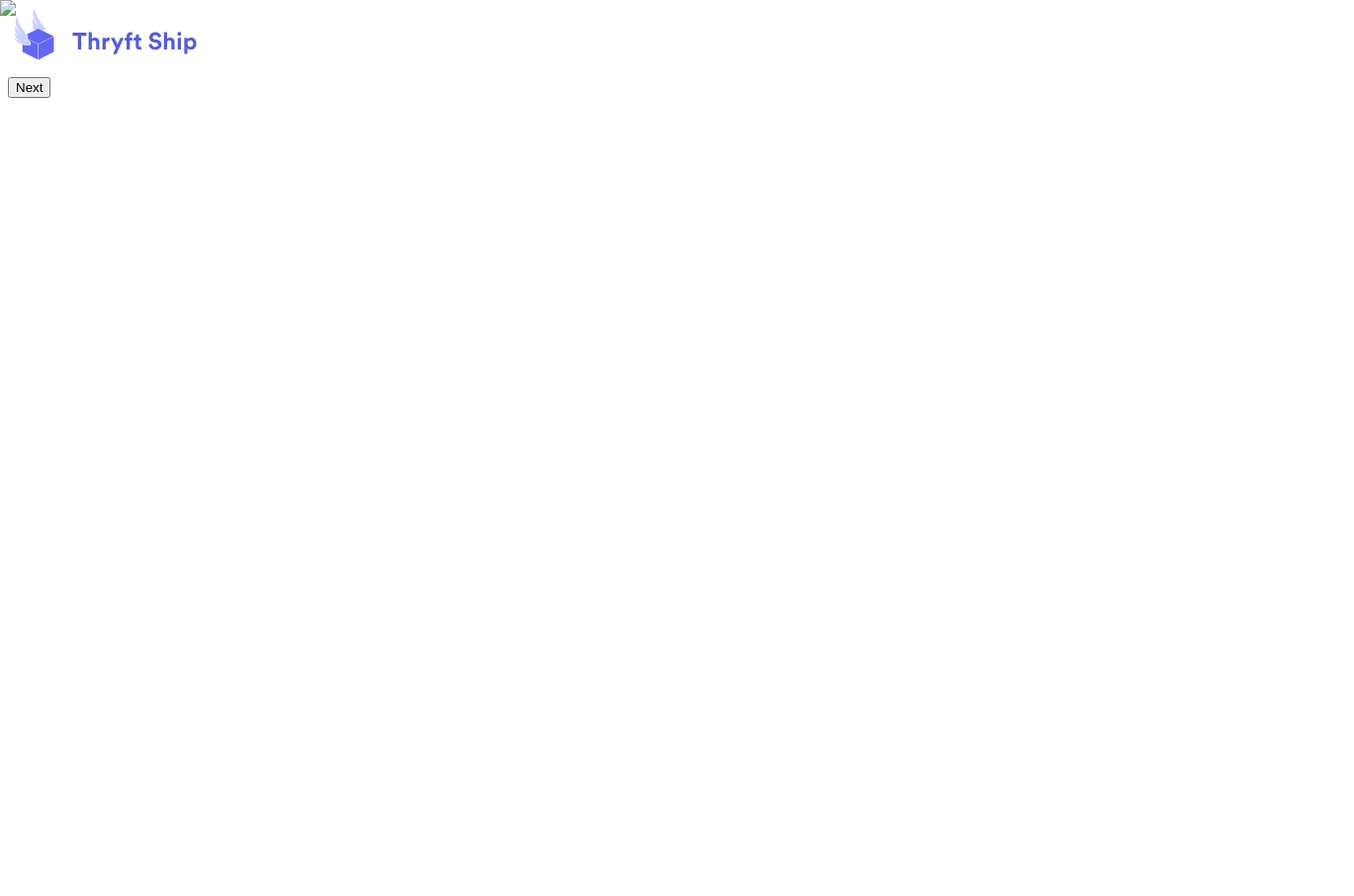 click on "Next" at bounding box center (29, 87) 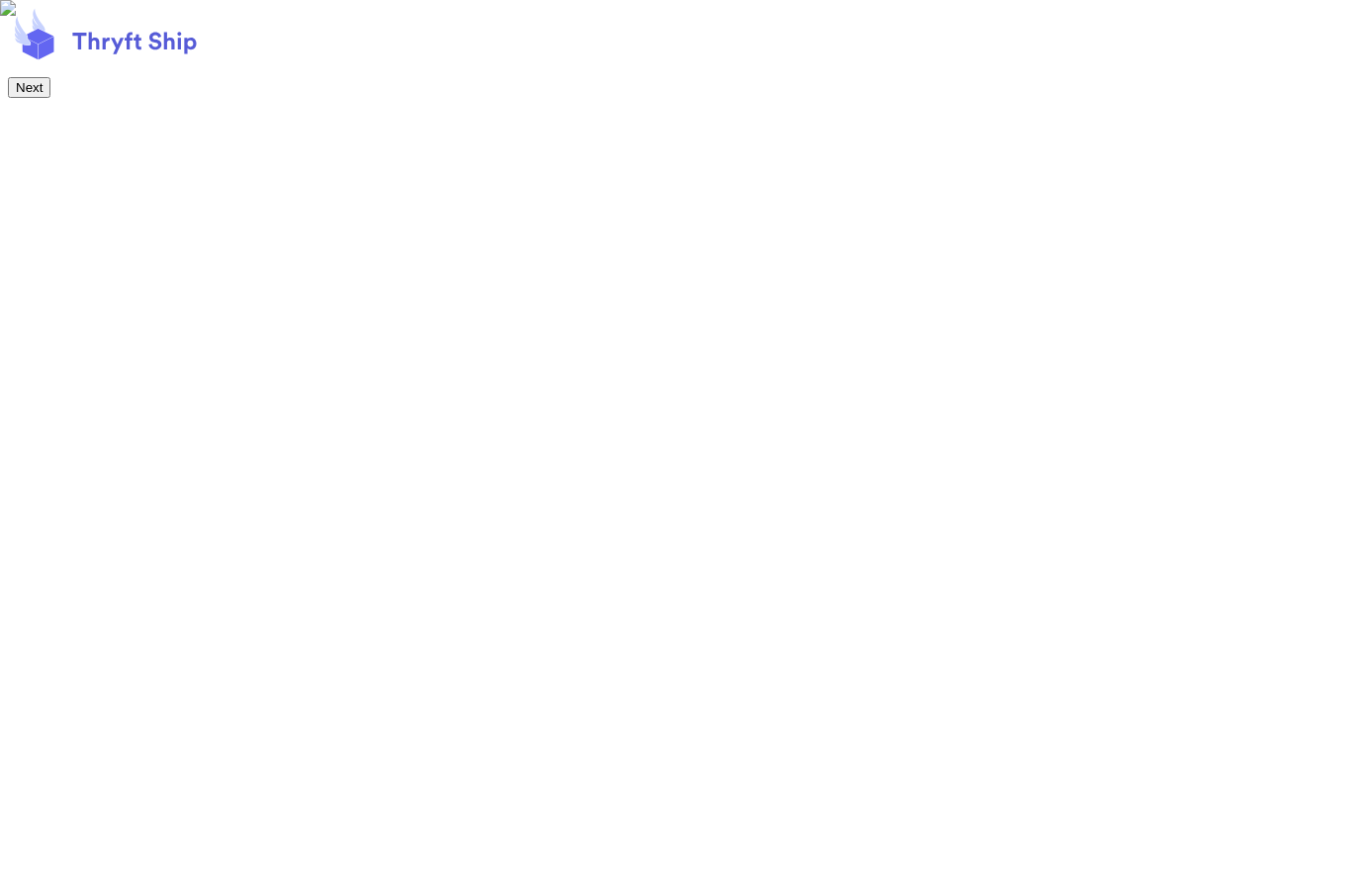 click on "Next" at bounding box center (29, 87) 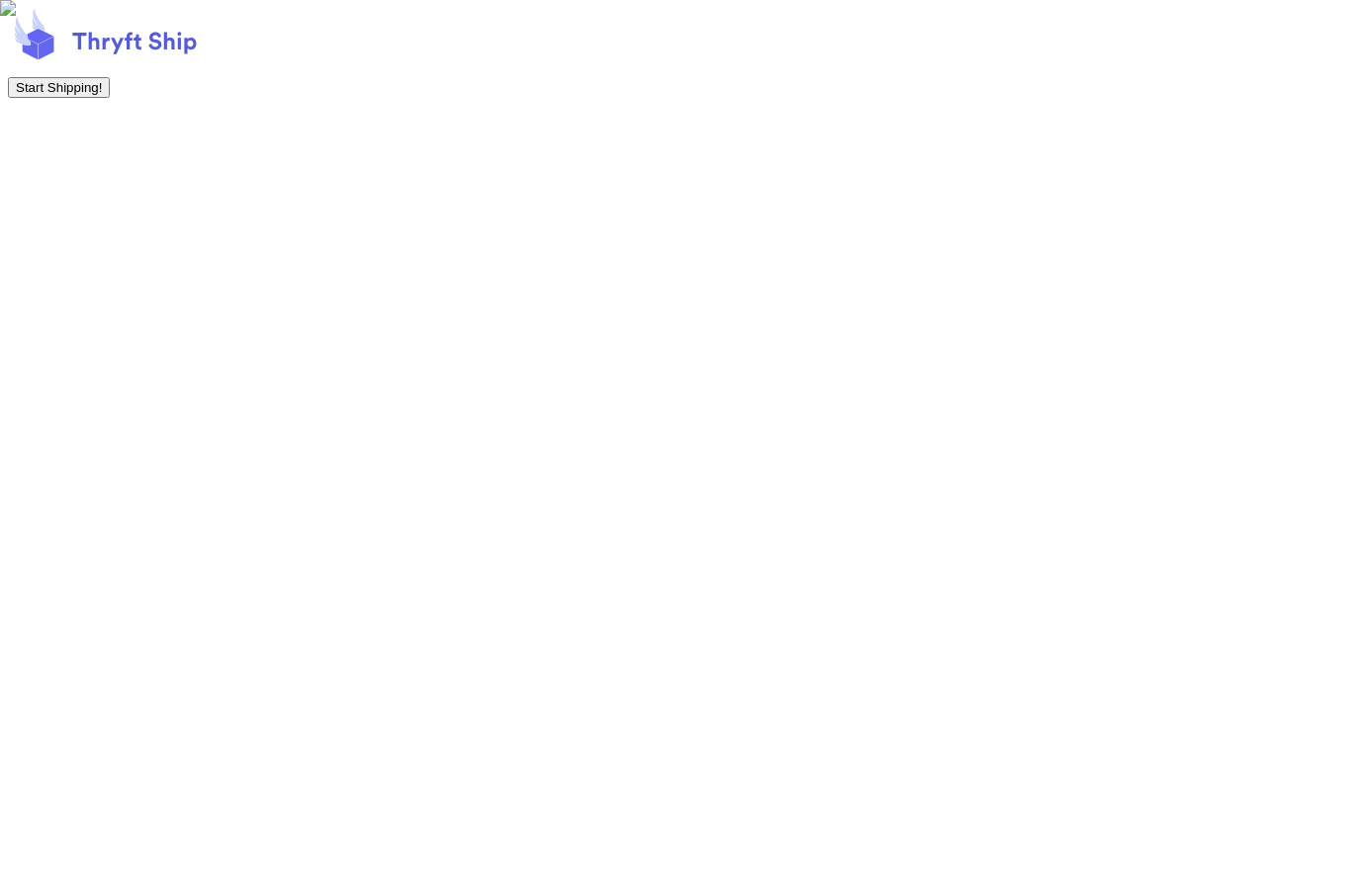click on "Start Shipping!" at bounding box center [58, 87] 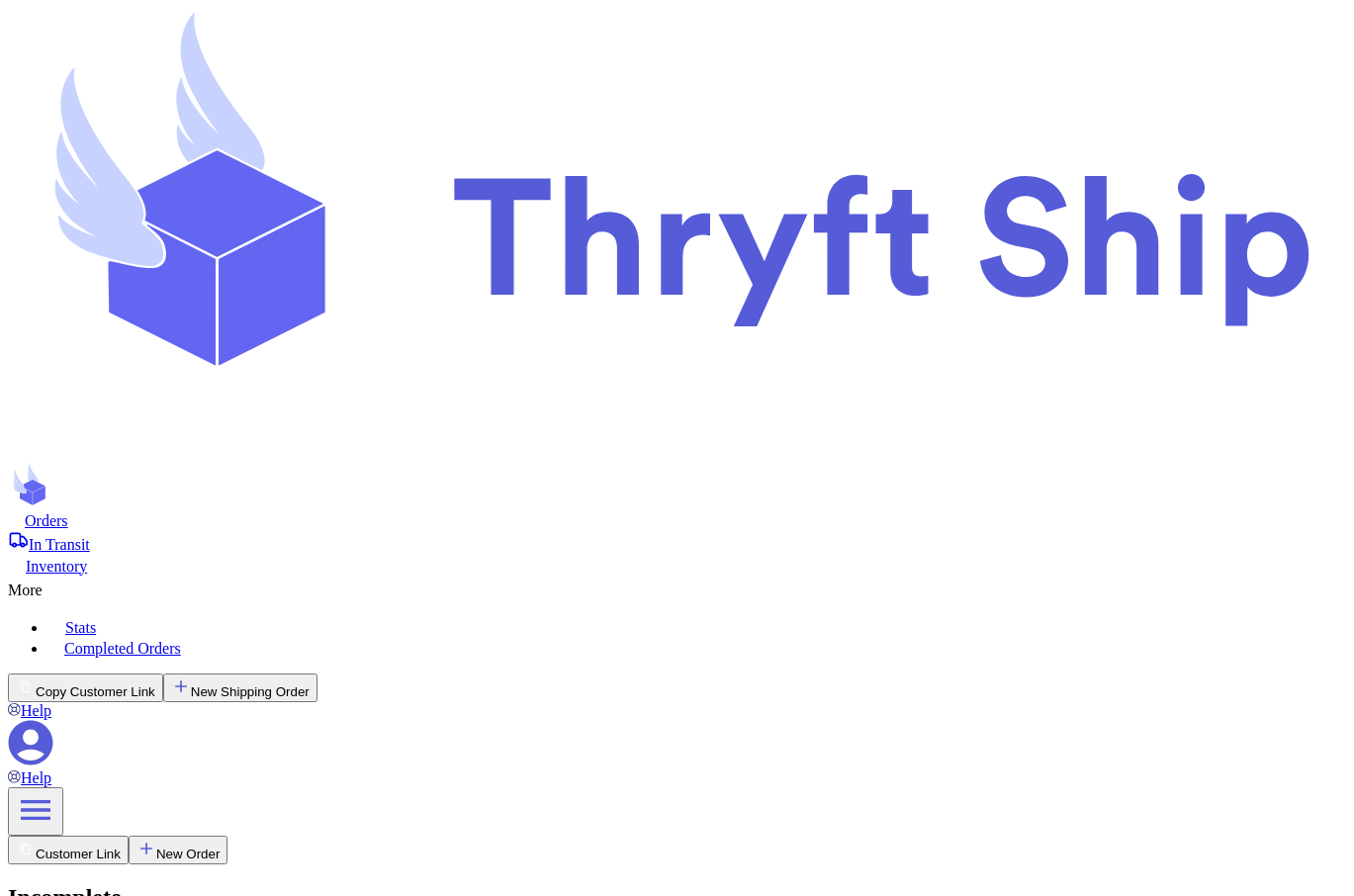 scroll, scrollTop: 0, scrollLeft: 0, axis: both 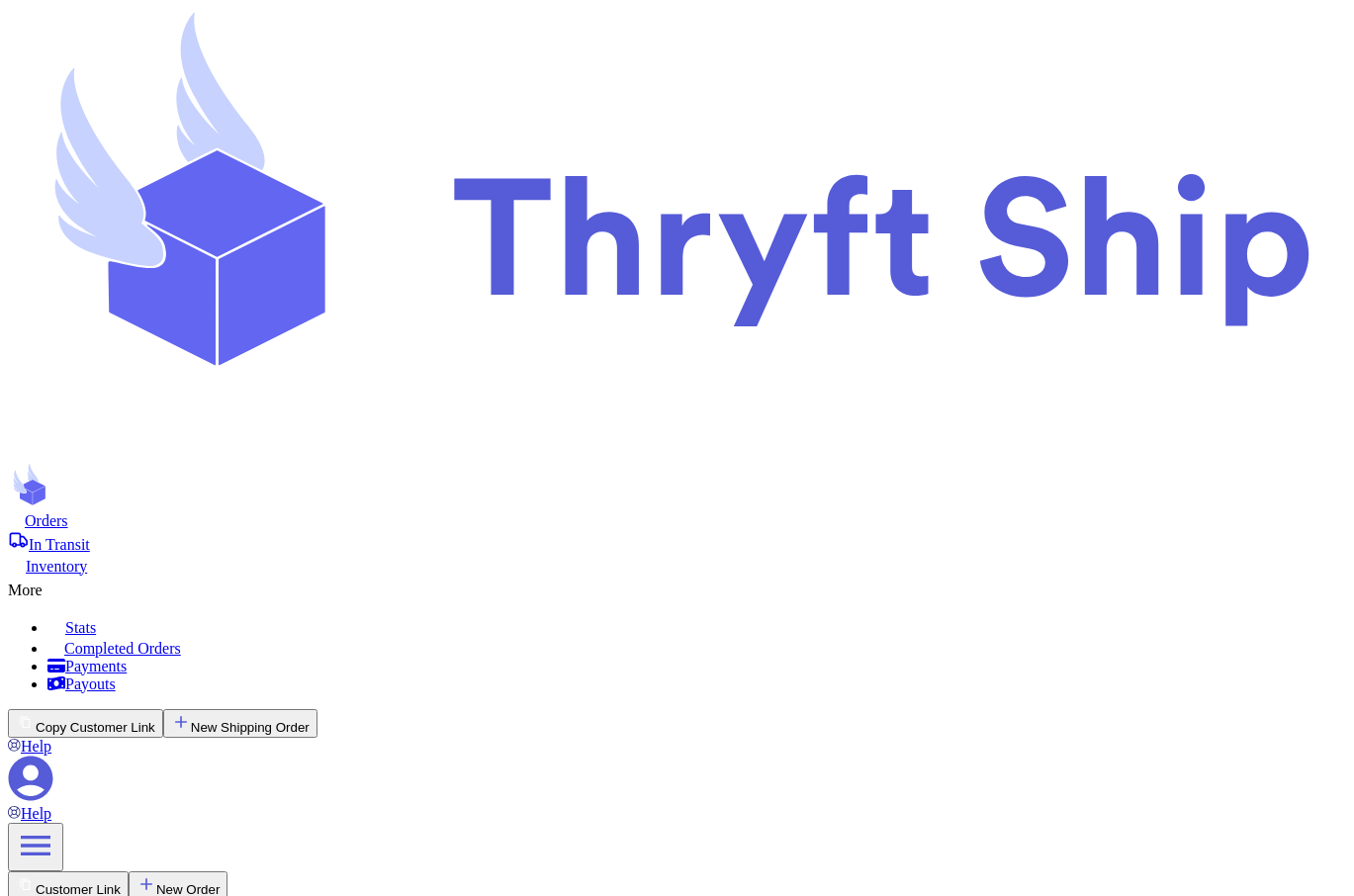 click on "Setup Payments Now" at bounding box center [82, 3900] 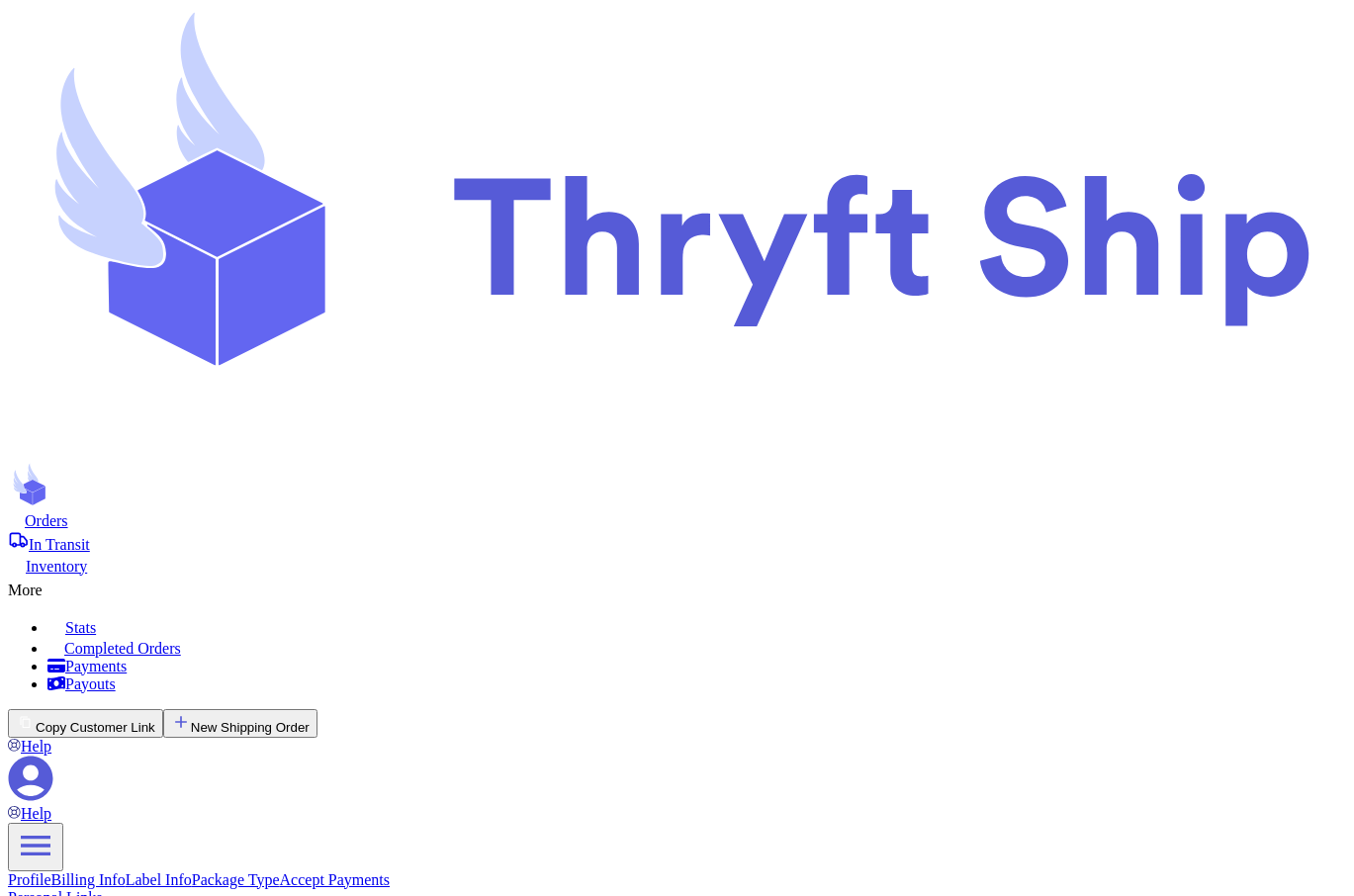 click on "Setup Payments Now" at bounding box center [79, 1475] 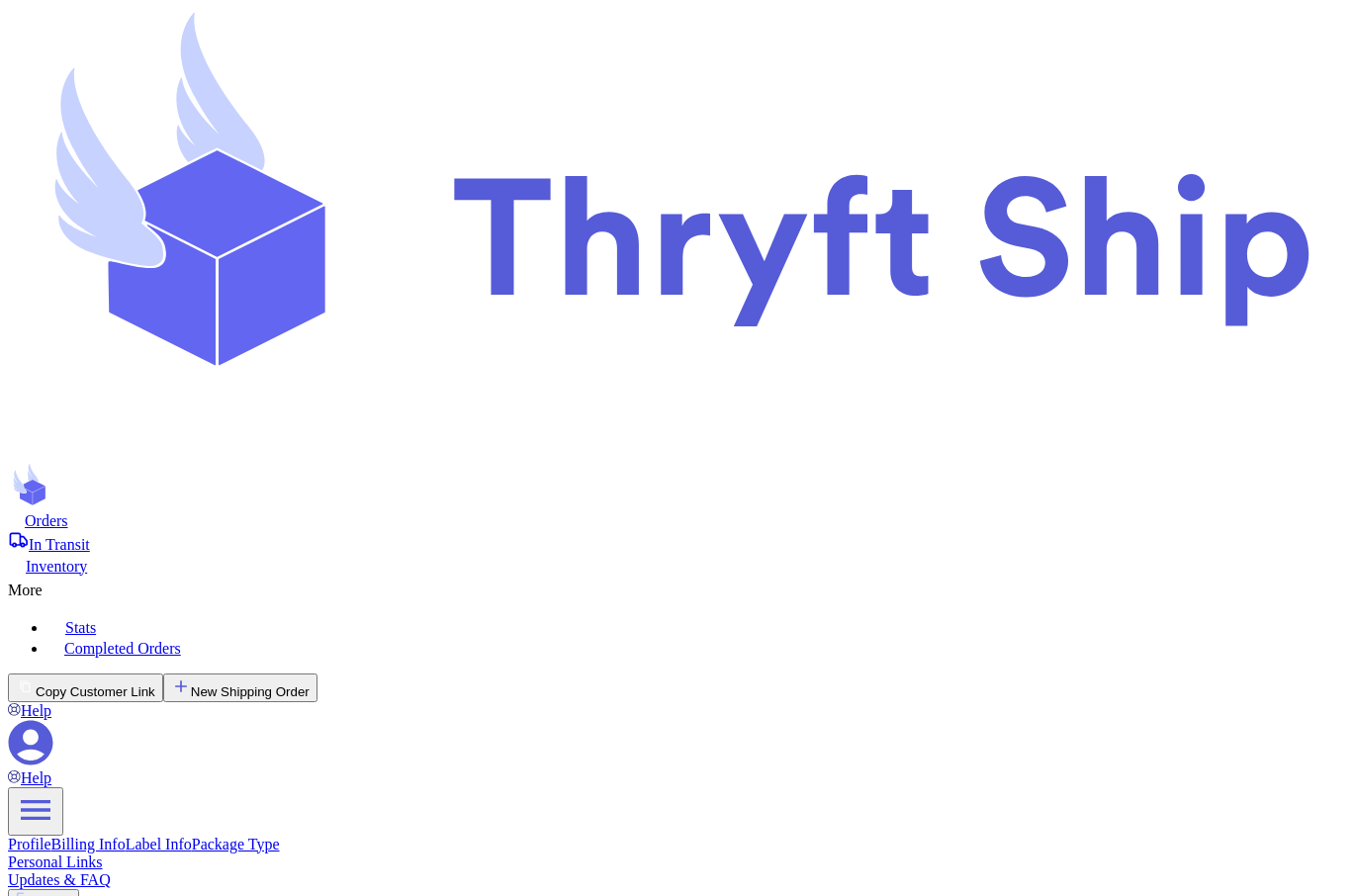 scroll, scrollTop: 0, scrollLeft: 0, axis: both 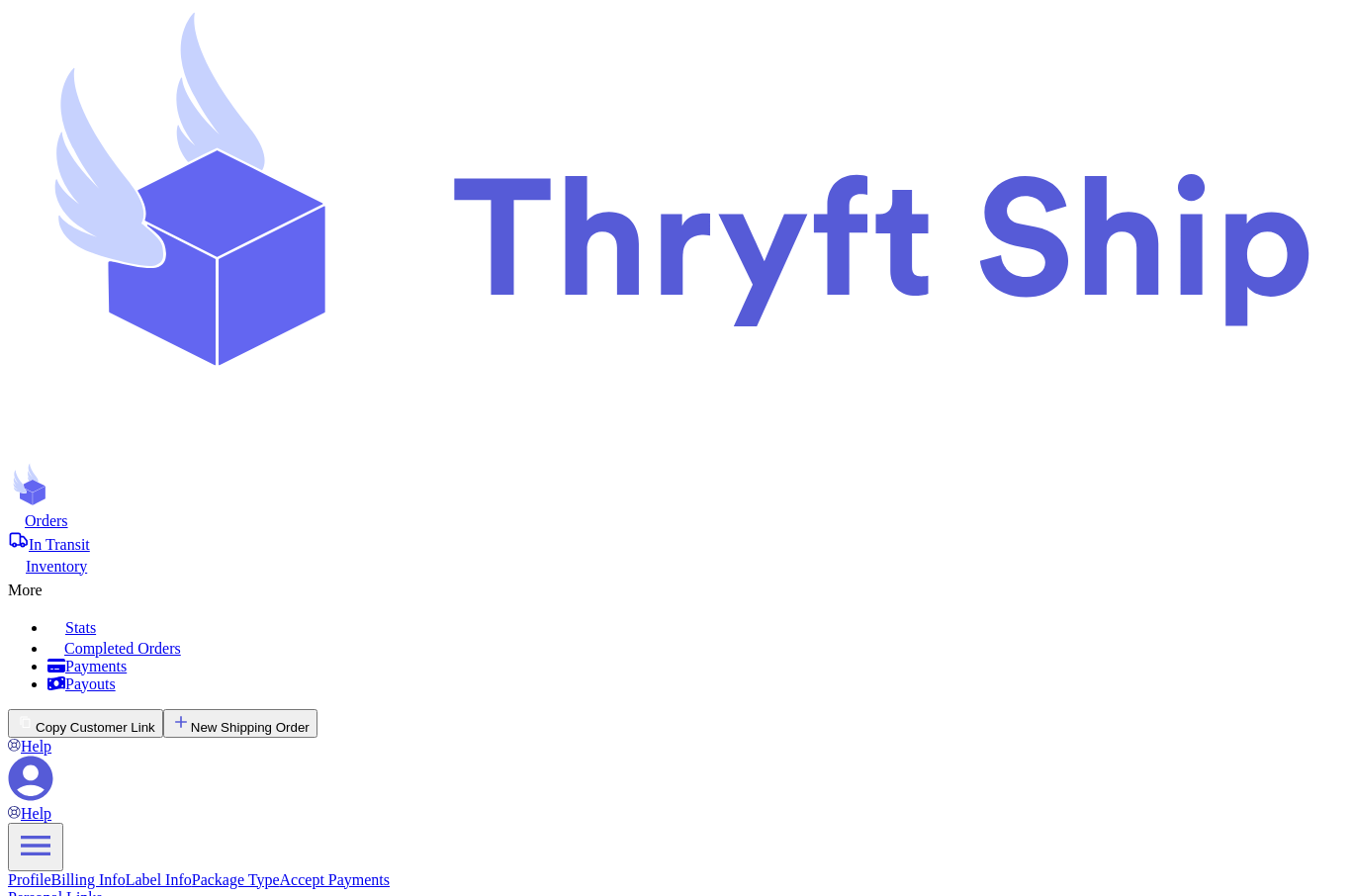 click on "Setup Payments Now" at bounding box center [79, 1475] 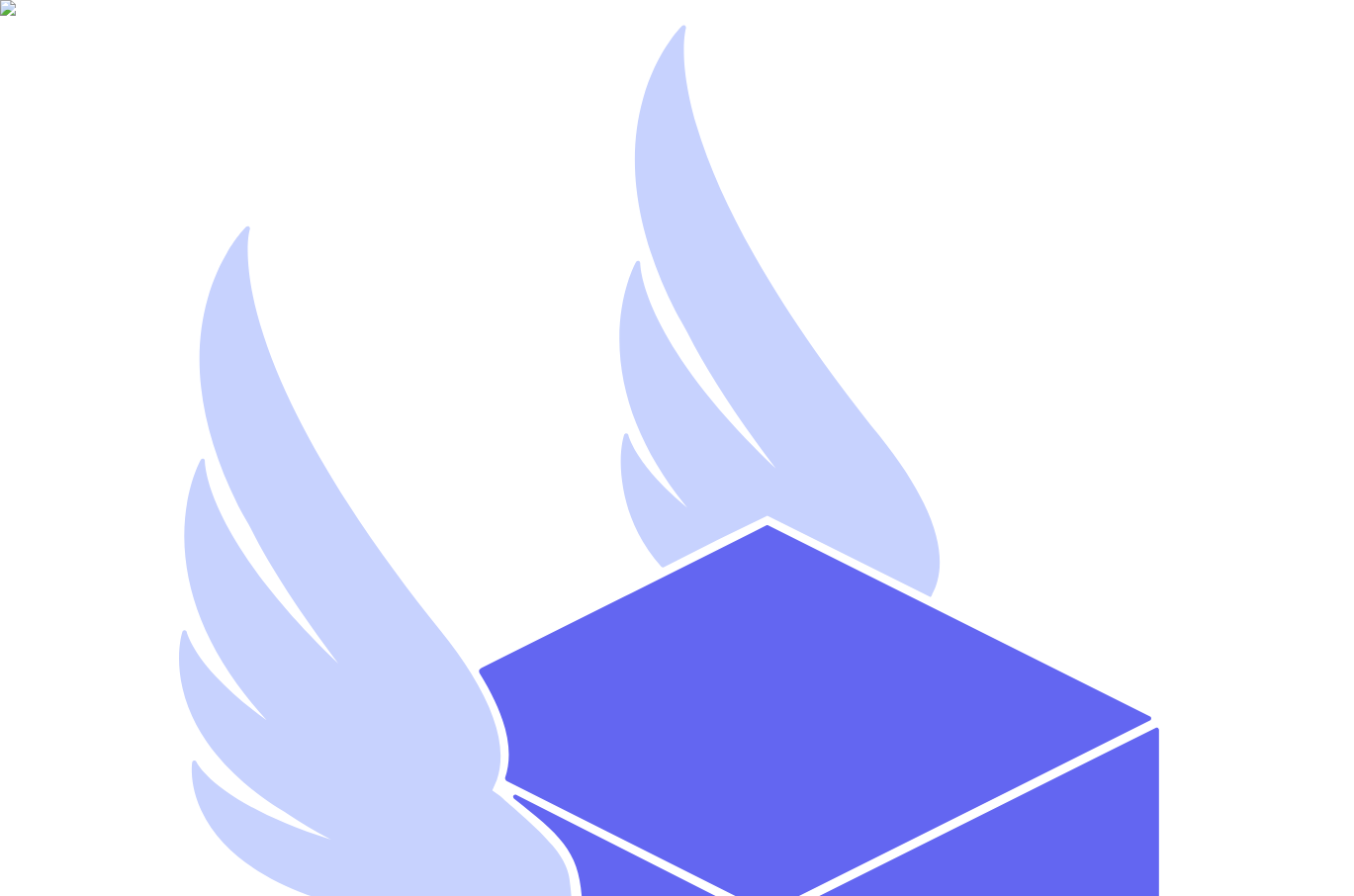scroll, scrollTop: 0, scrollLeft: 0, axis: both 